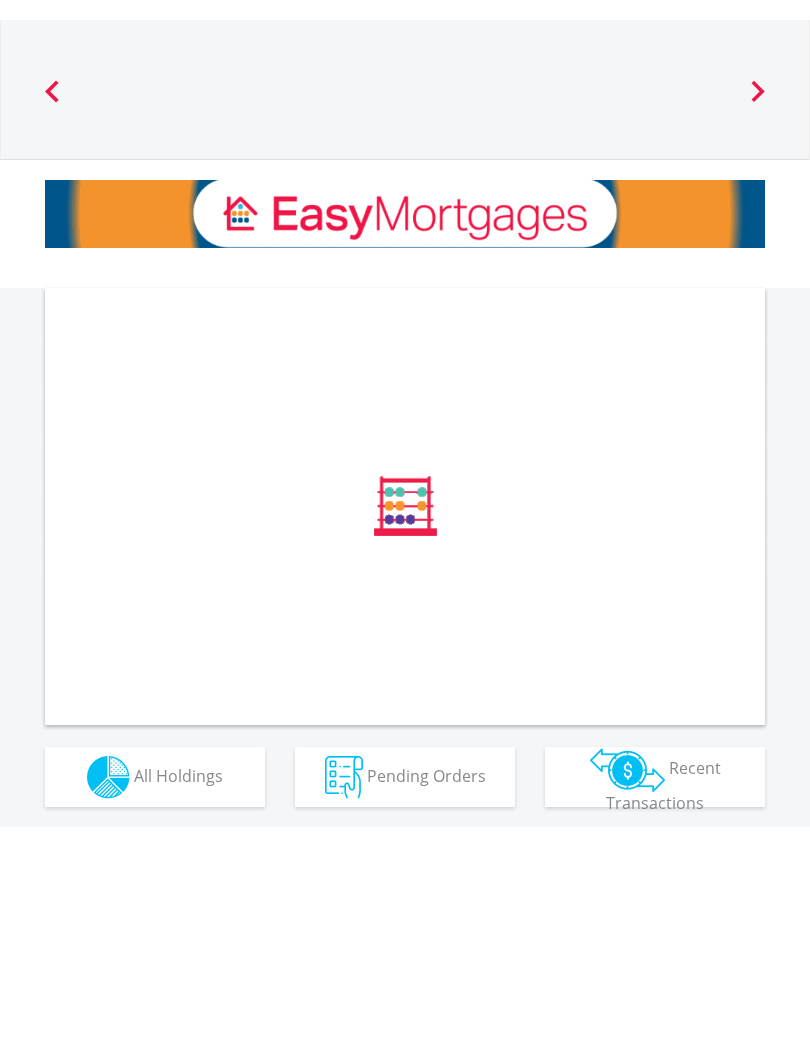 scroll, scrollTop: 0, scrollLeft: 0, axis: both 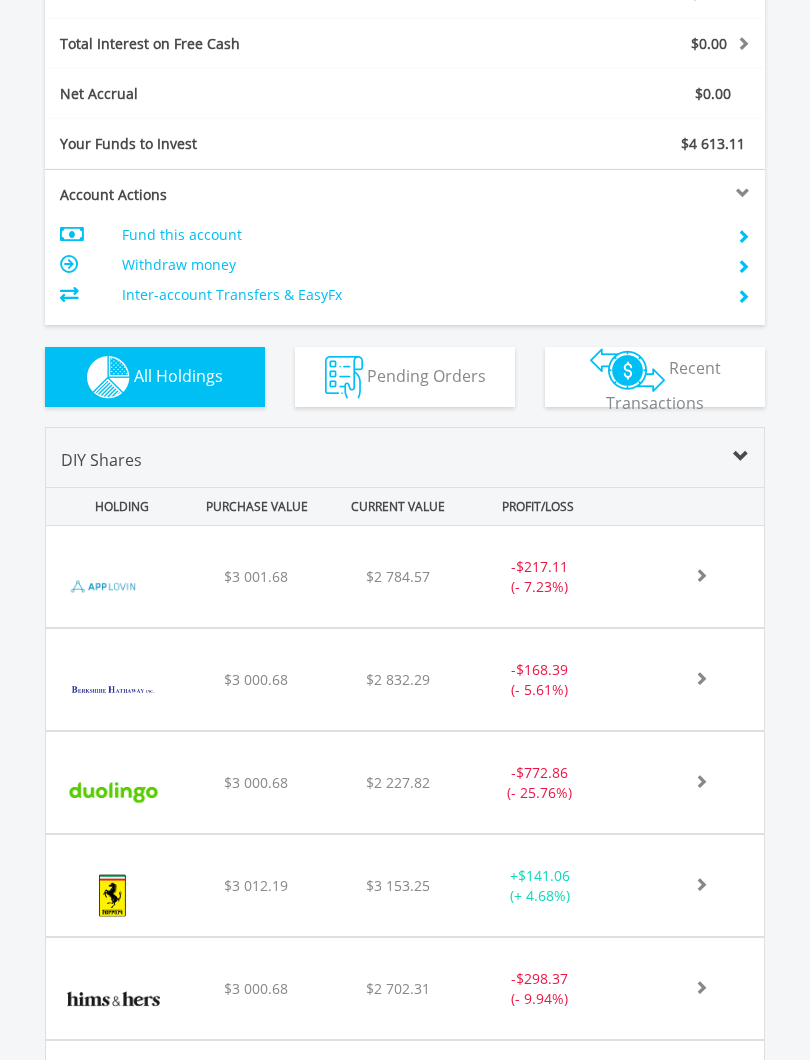 click at bounding box center (106, 586) 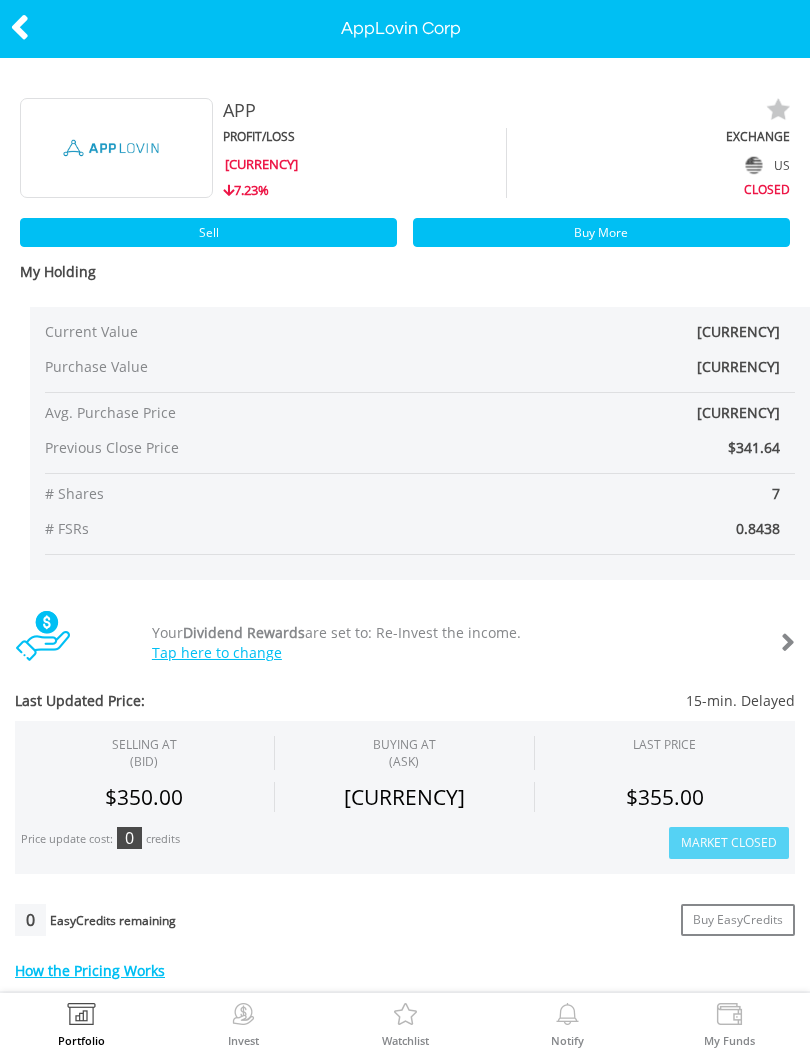 scroll, scrollTop: 0, scrollLeft: 0, axis: both 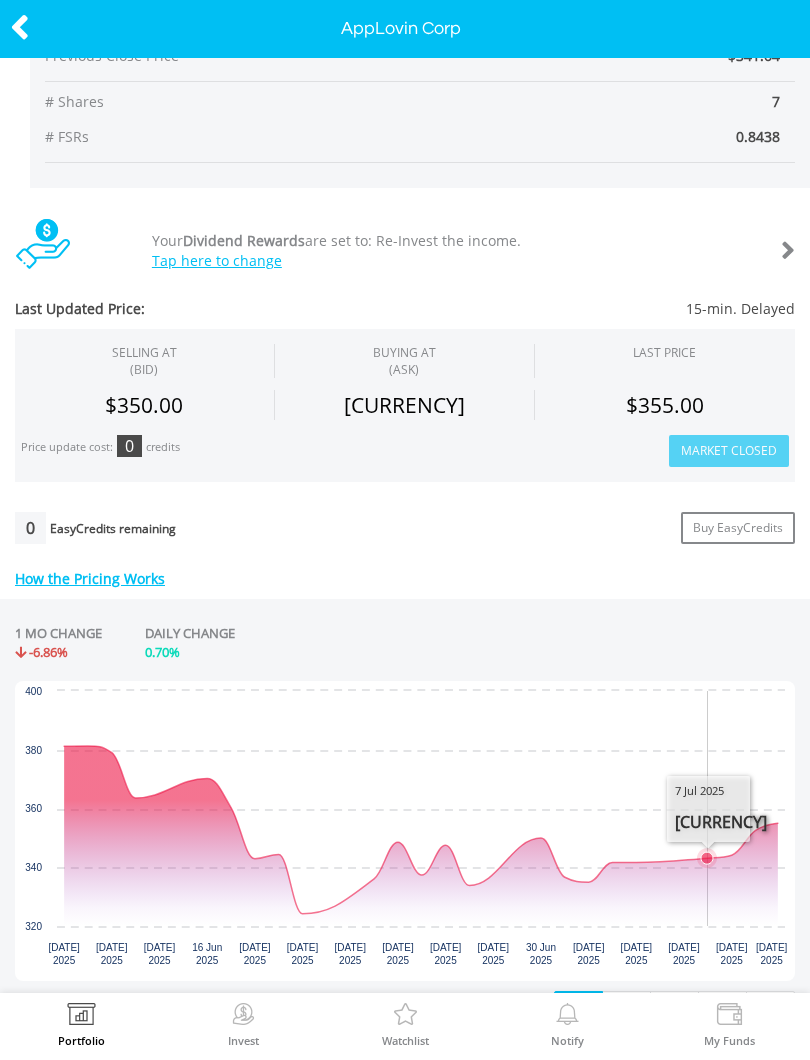 click at bounding box center (421, 836) 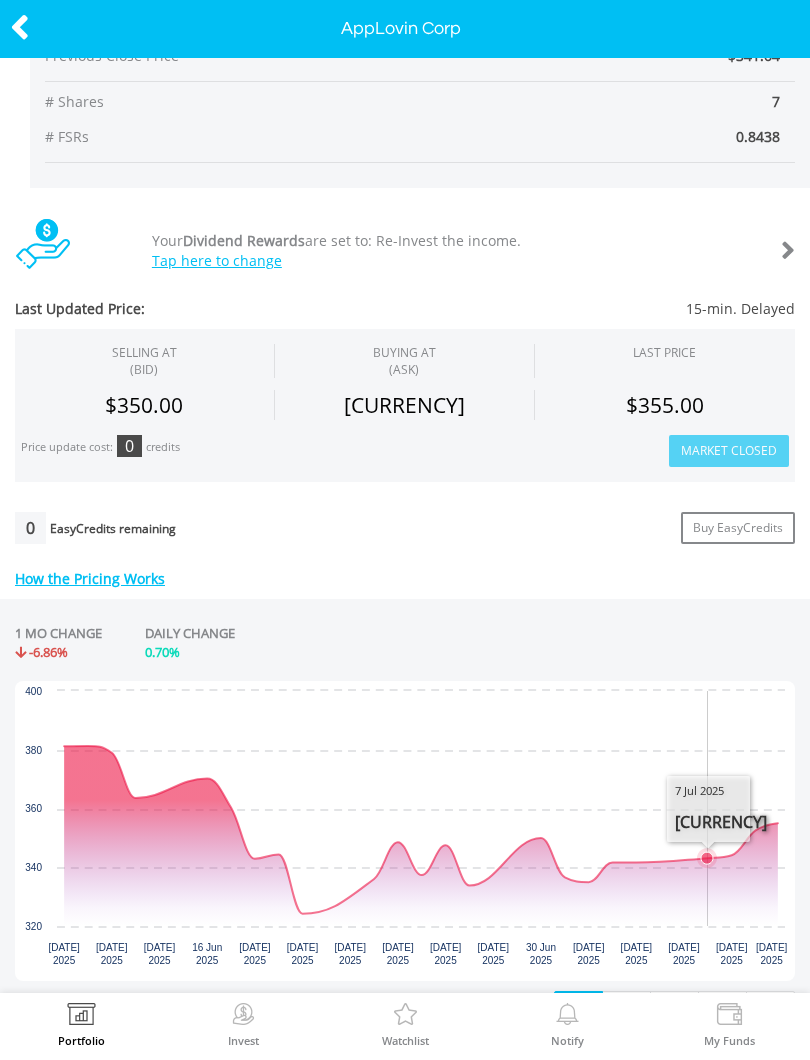click at bounding box center (421, 836) 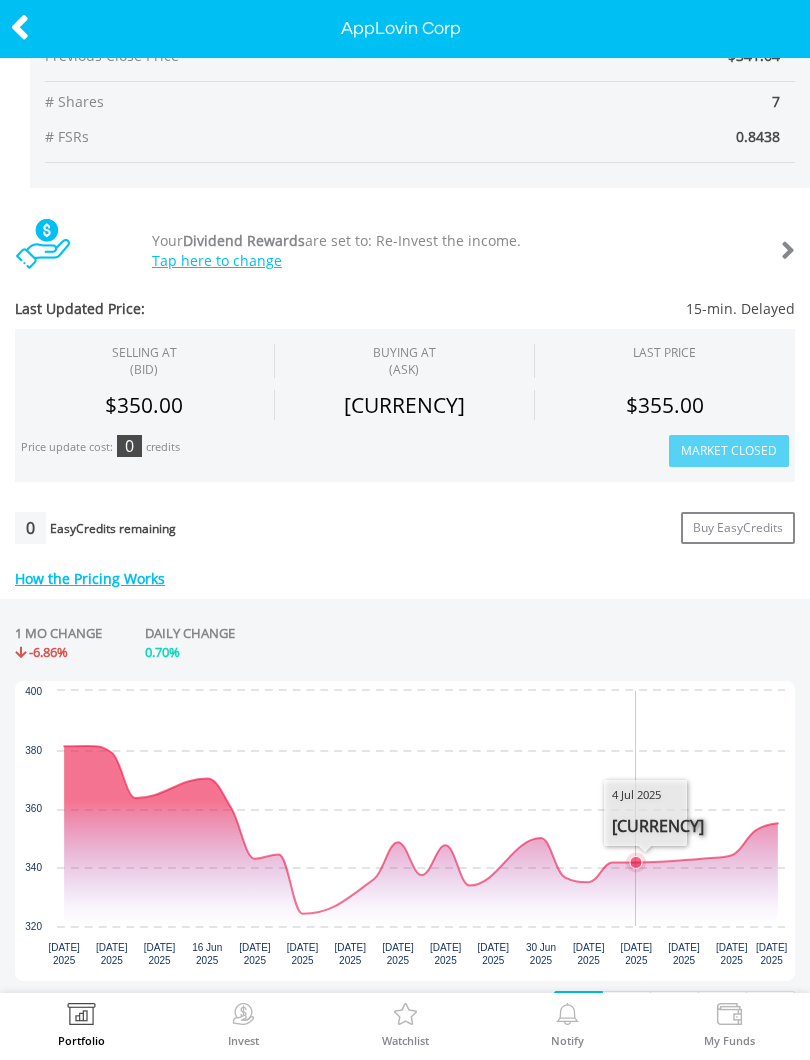 click at bounding box center [421, 836] 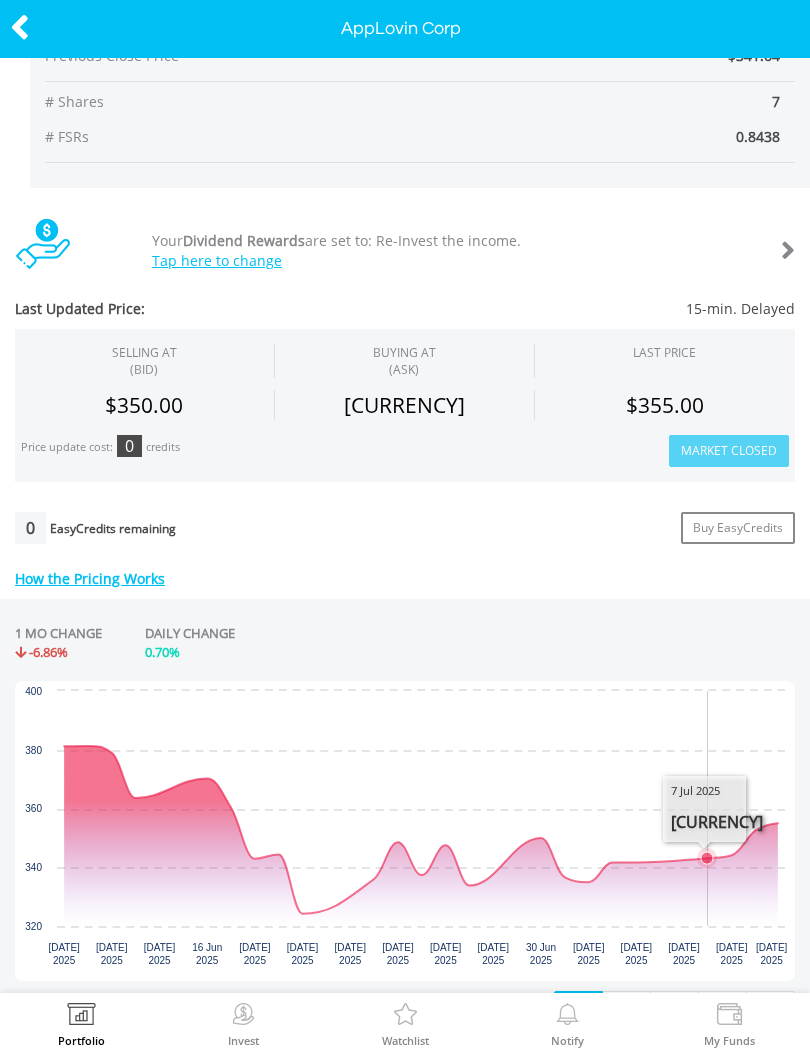 click at bounding box center [421, 836] 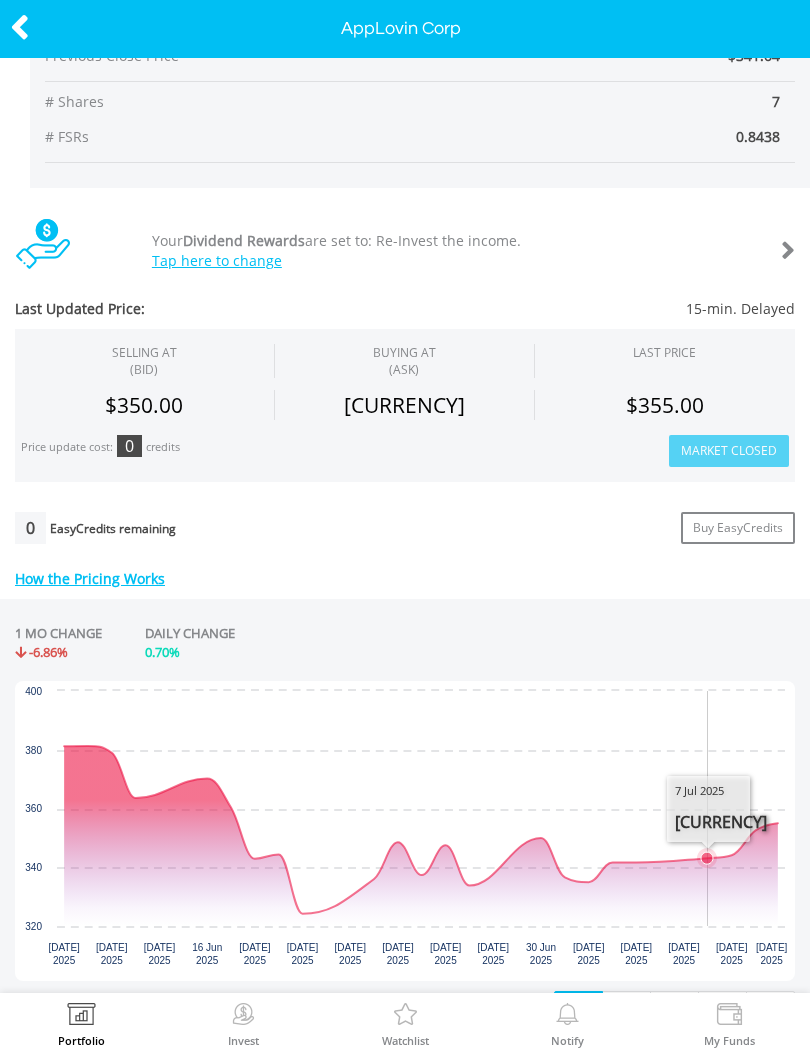 click at bounding box center [421, 836] 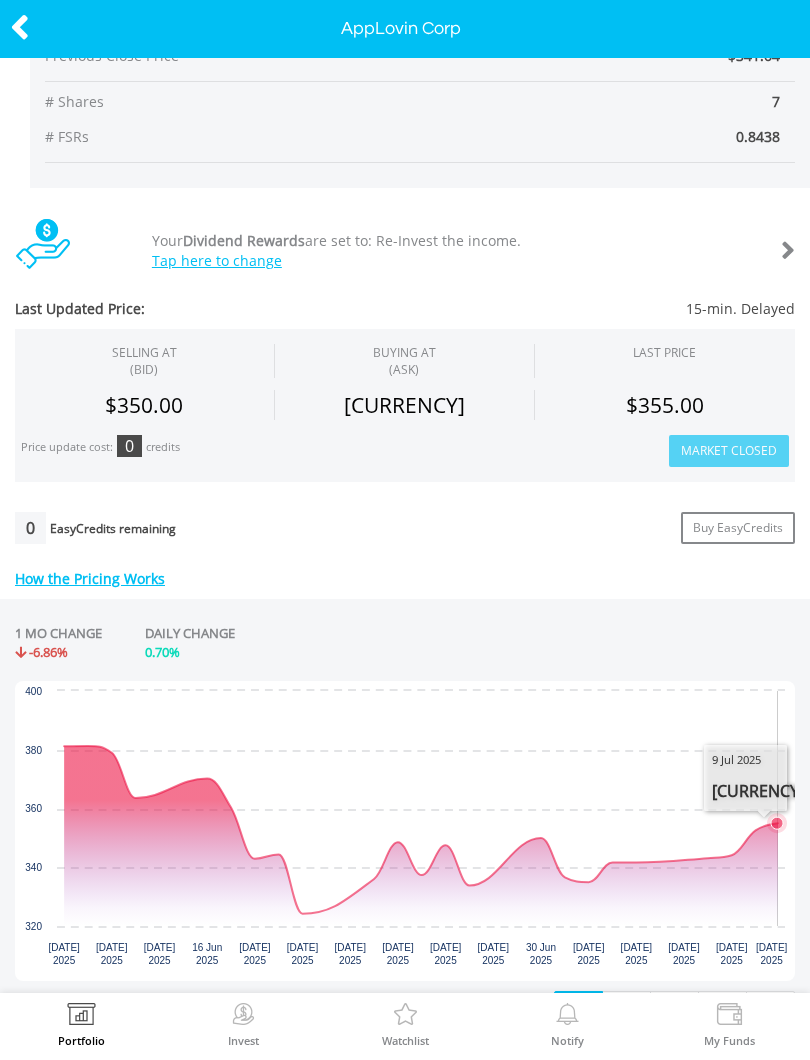 click at bounding box center (421, 836) 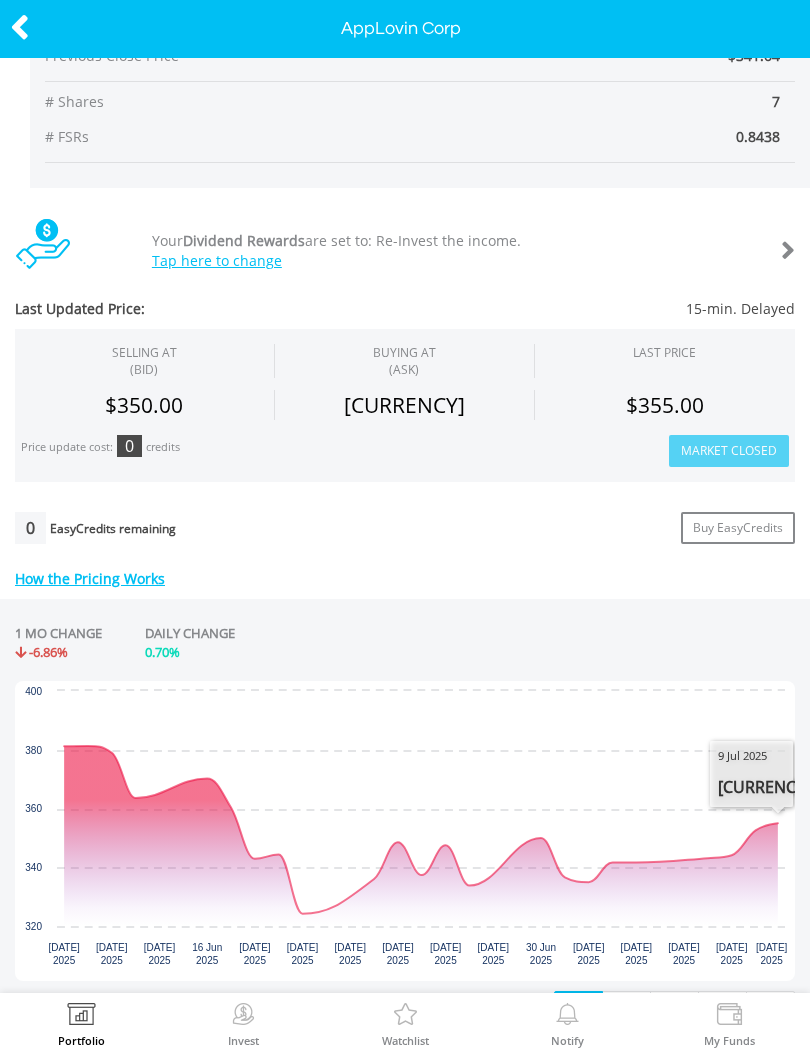 click at bounding box center [40, 29] 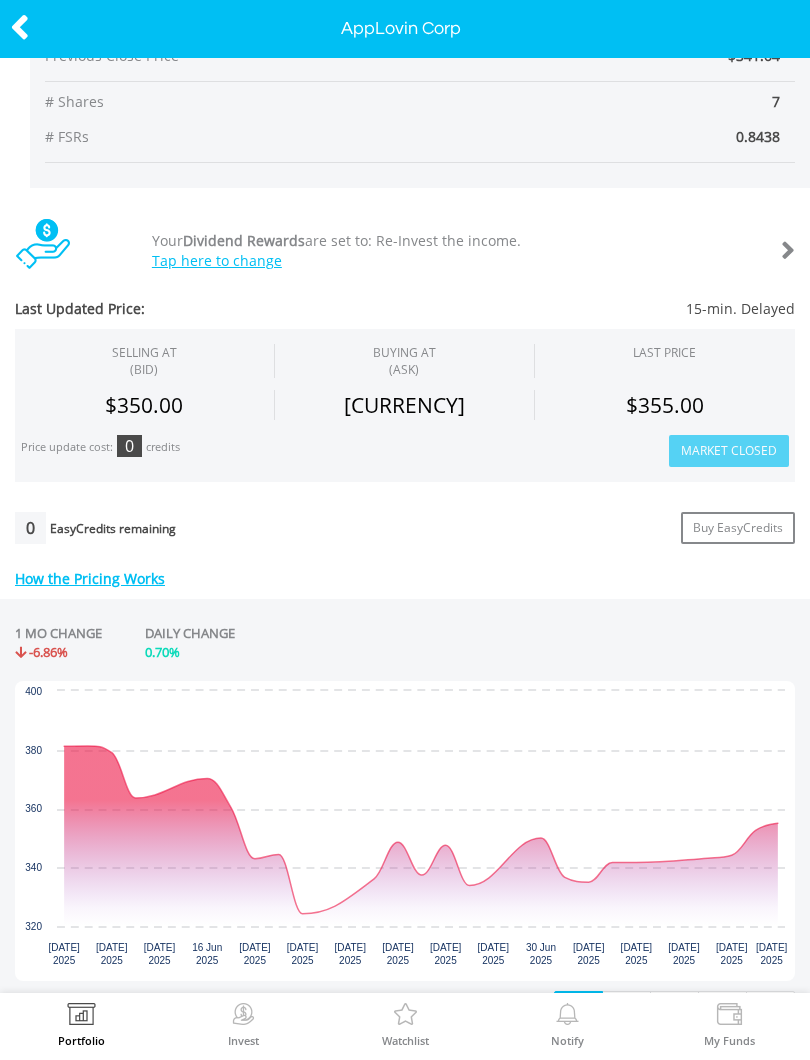 click at bounding box center [40, 29] 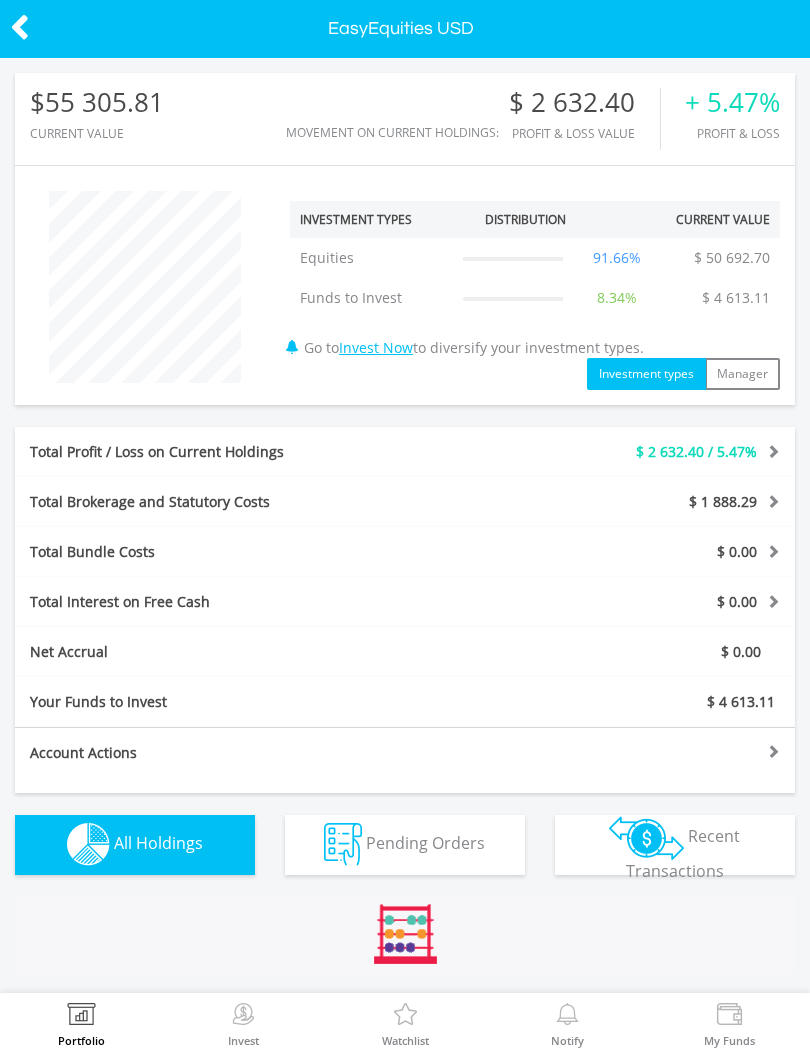 scroll, scrollTop: 0, scrollLeft: 0, axis: both 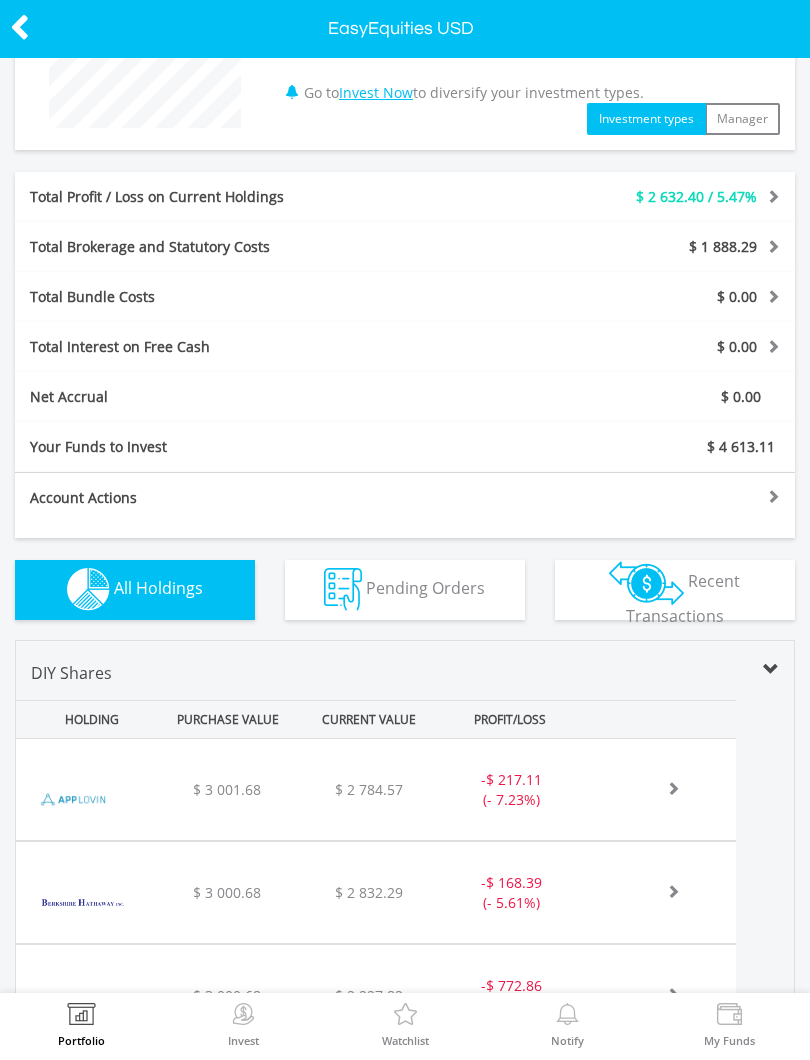 click on "﻿
Berkshire Hathaway Inc-Cl B
$ 3 000.68
$ 2 832.29
$ 479.14
-  $ 168.39 (- 5.61%)" at bounding box center (376, 789) 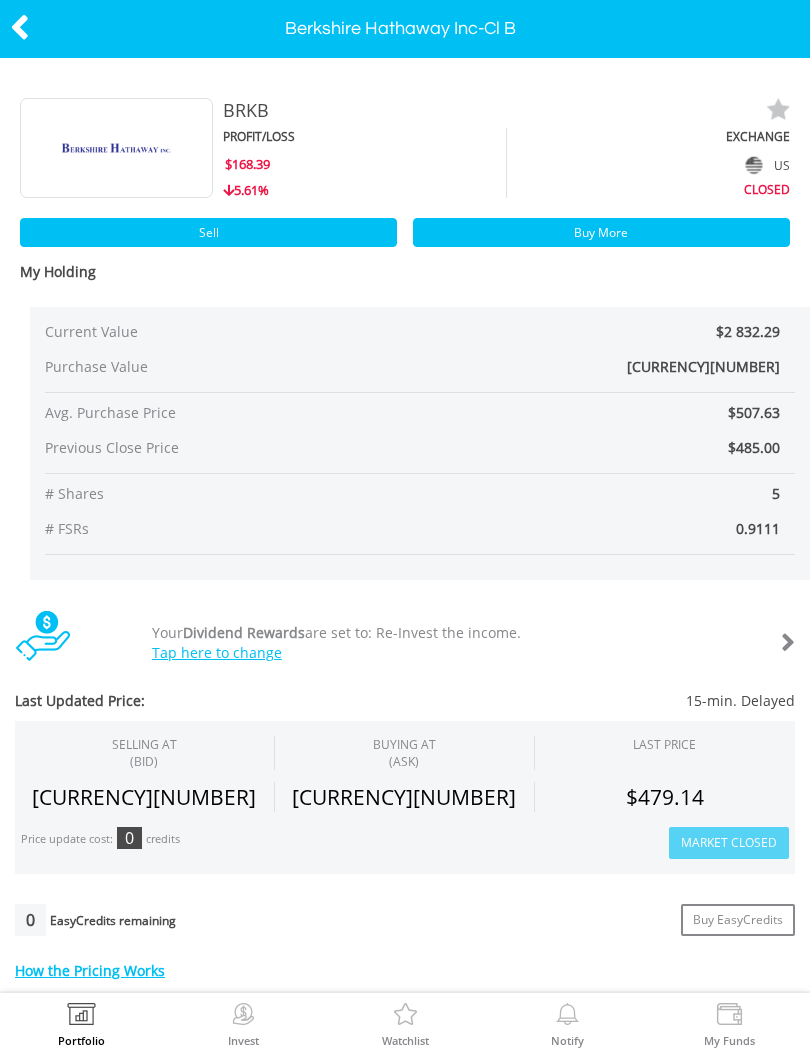 scroll, scrollTop: 0, scrollLeft: 0, axis: both 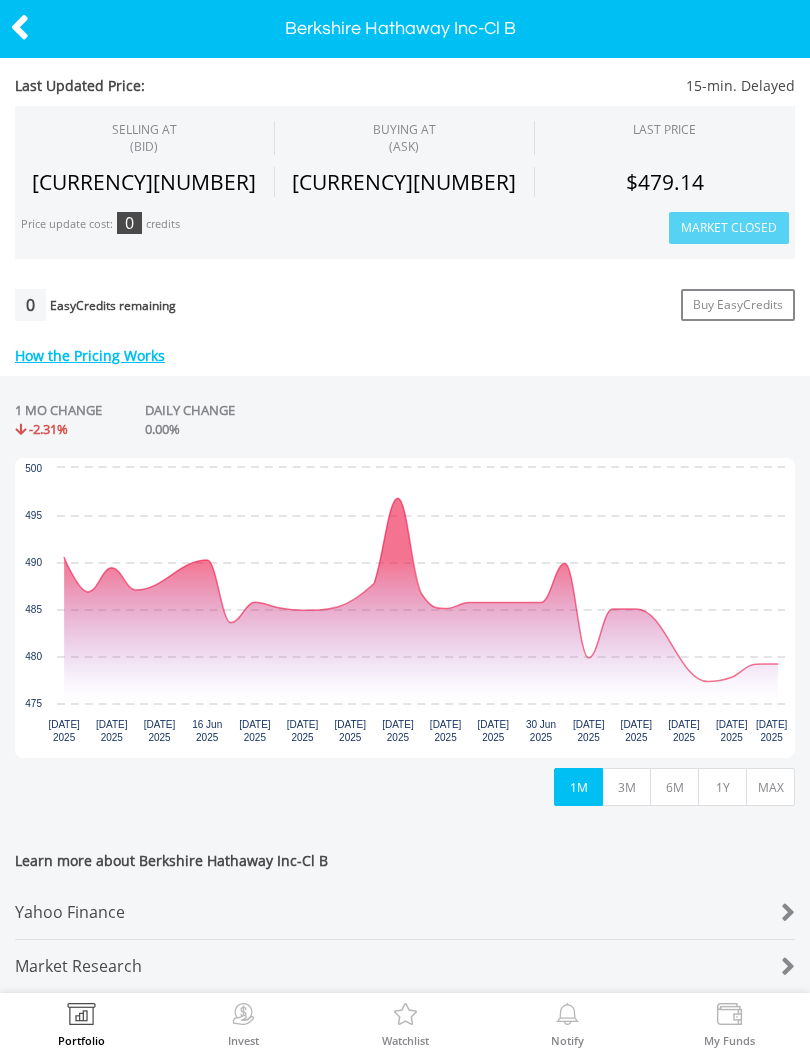 click at bounding box center [405, 608] 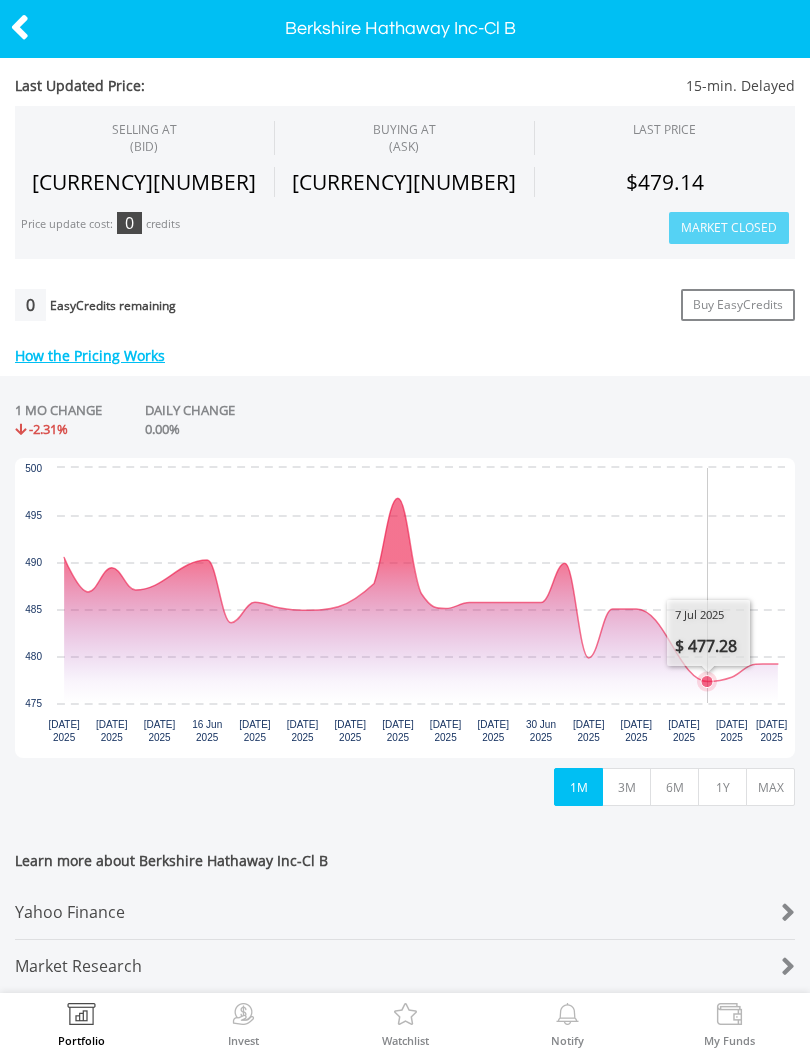 click at bounding box center [421, 590] 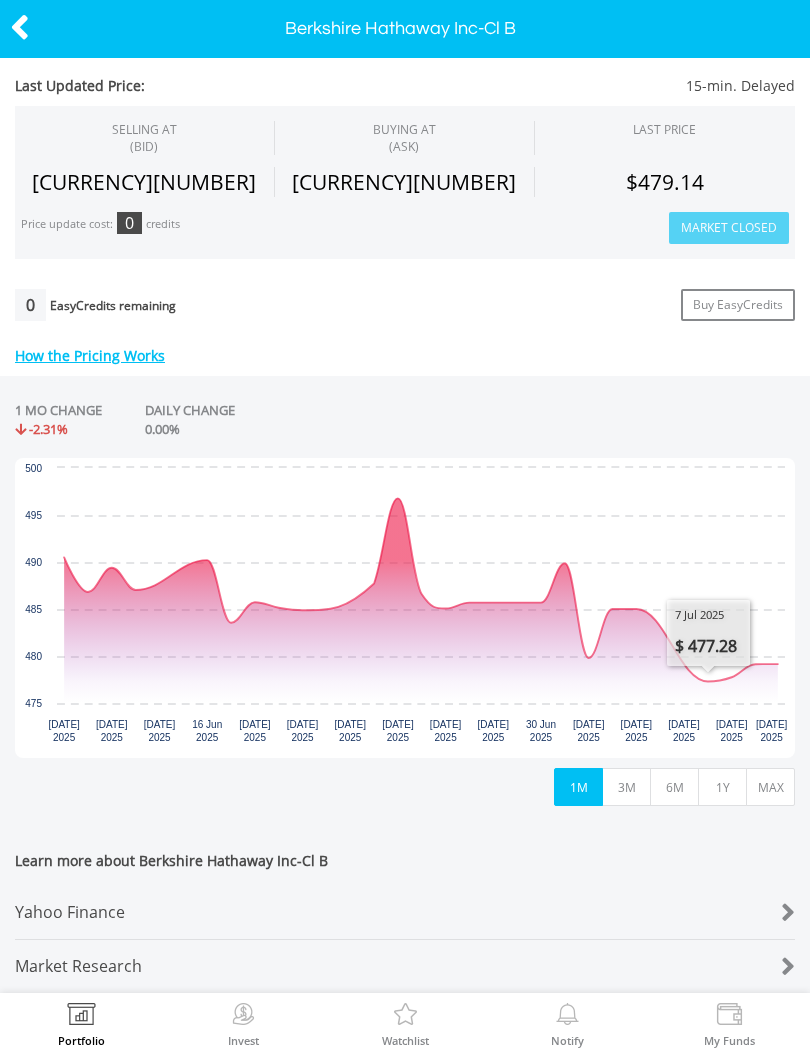 click at bounding box center [20, 27] 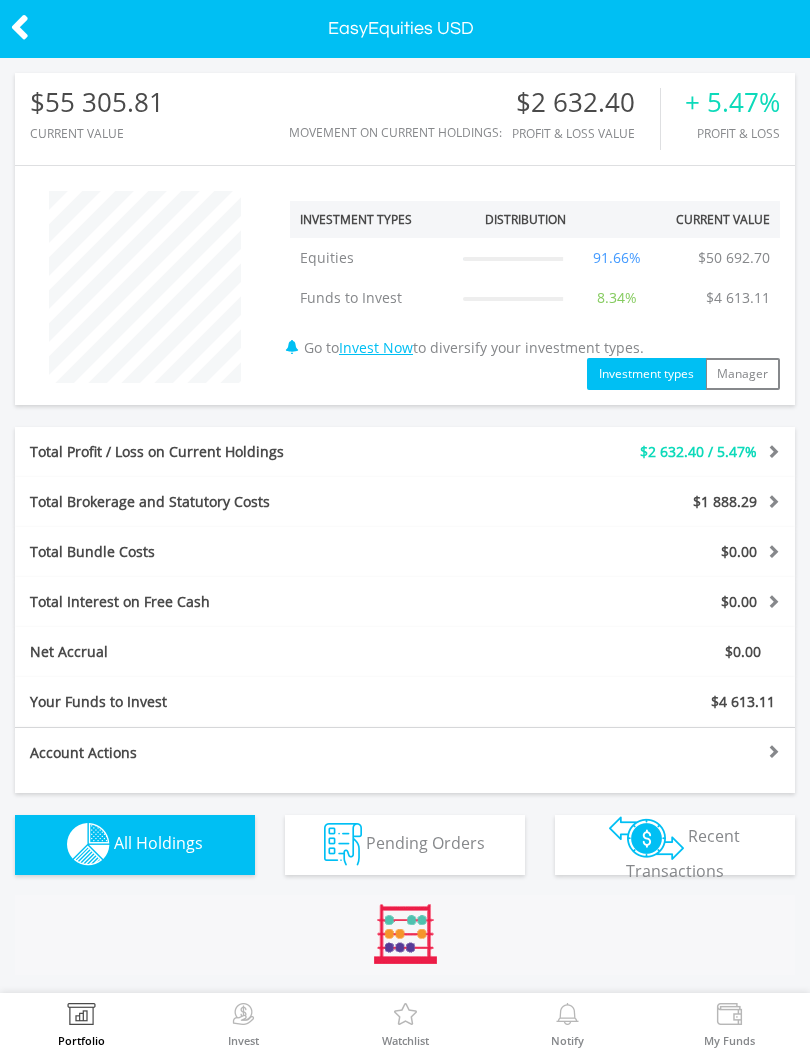 scroll, scrollTop: 0, scrollLeft: 0, axis: both 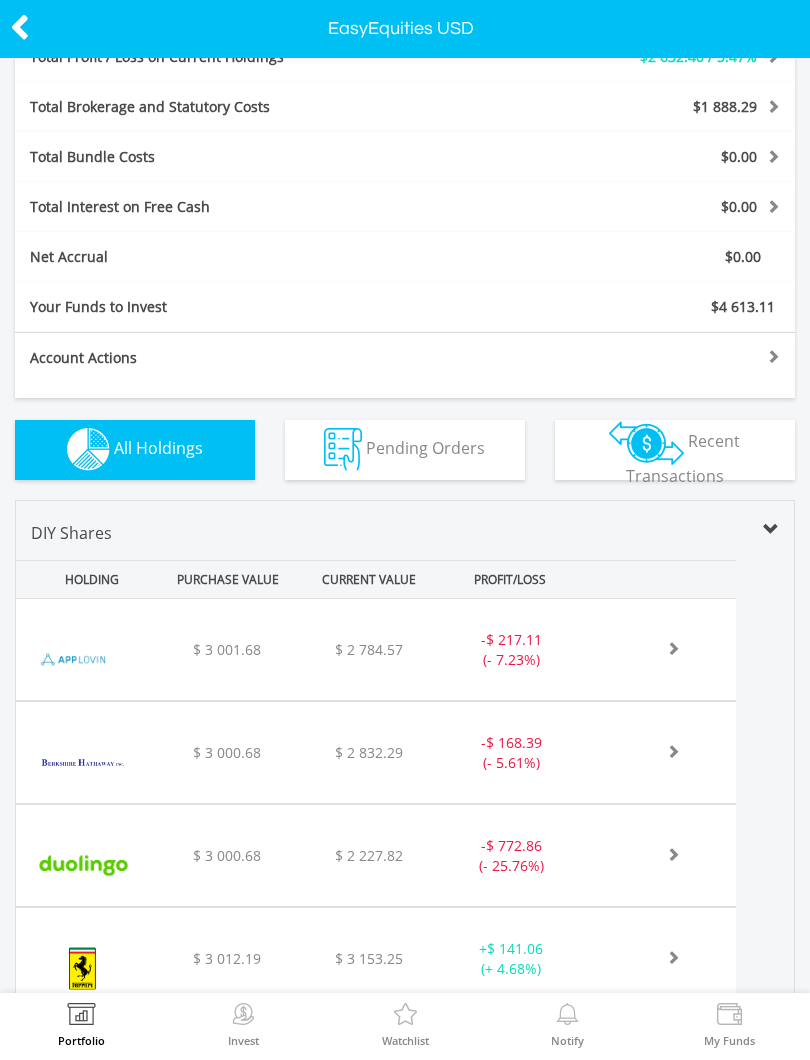 click at bounding box center (83, 865) 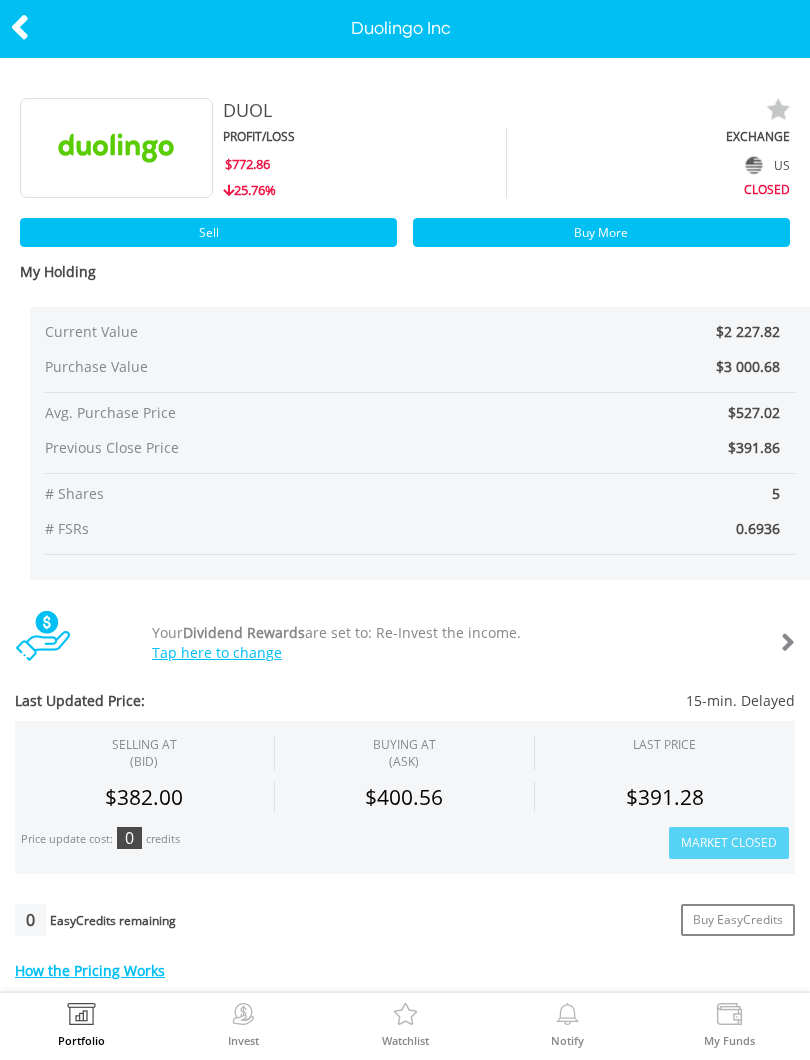 scroll, scrollTop: 0, scrollLeft: 0, axis: both 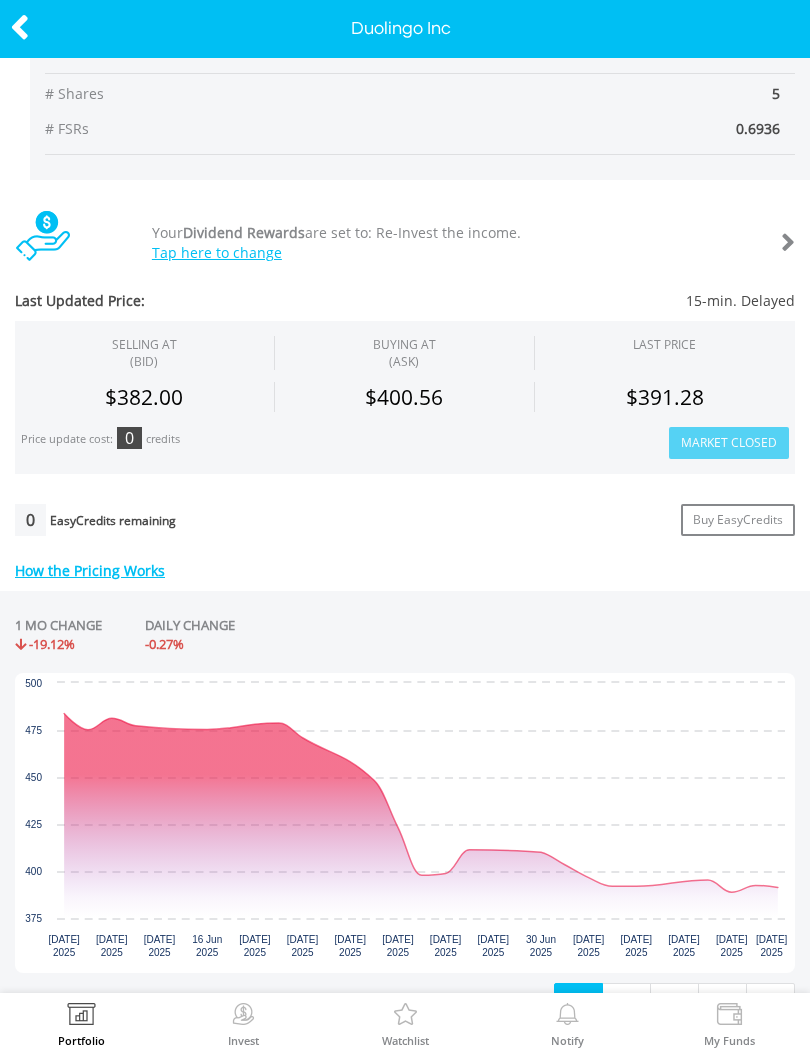 click at bounding box center [40, 29] 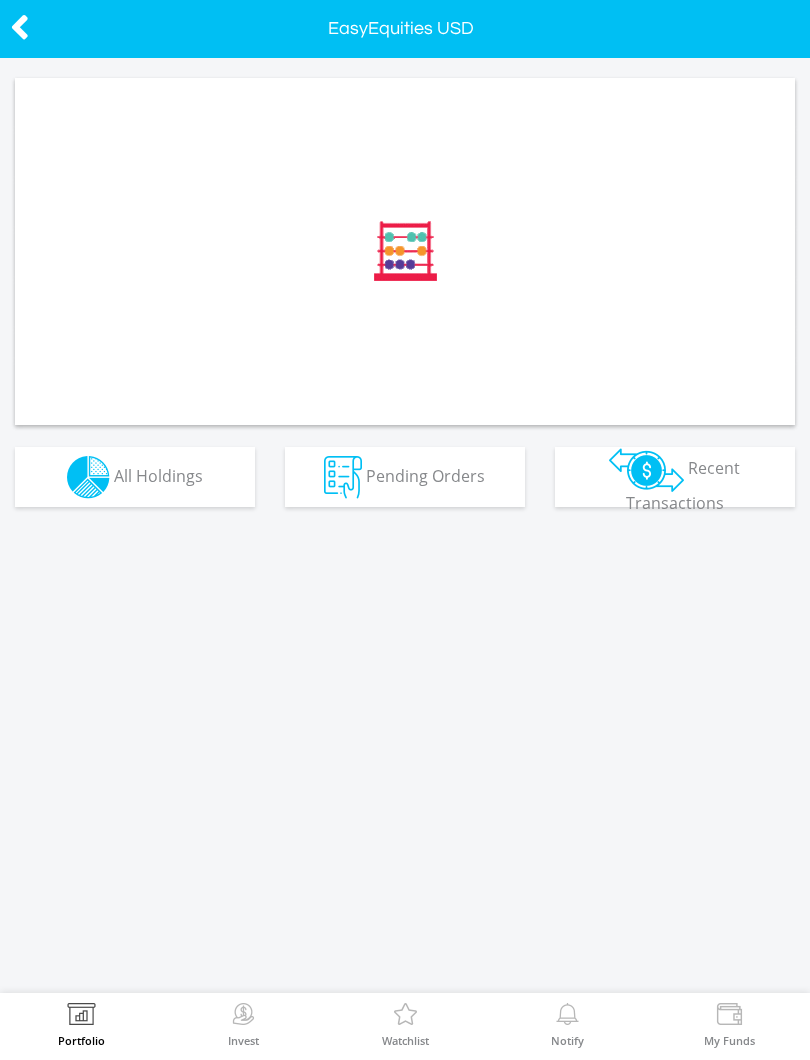 scroll, scrollTop: 0, scrollLeft: 0, axis: both 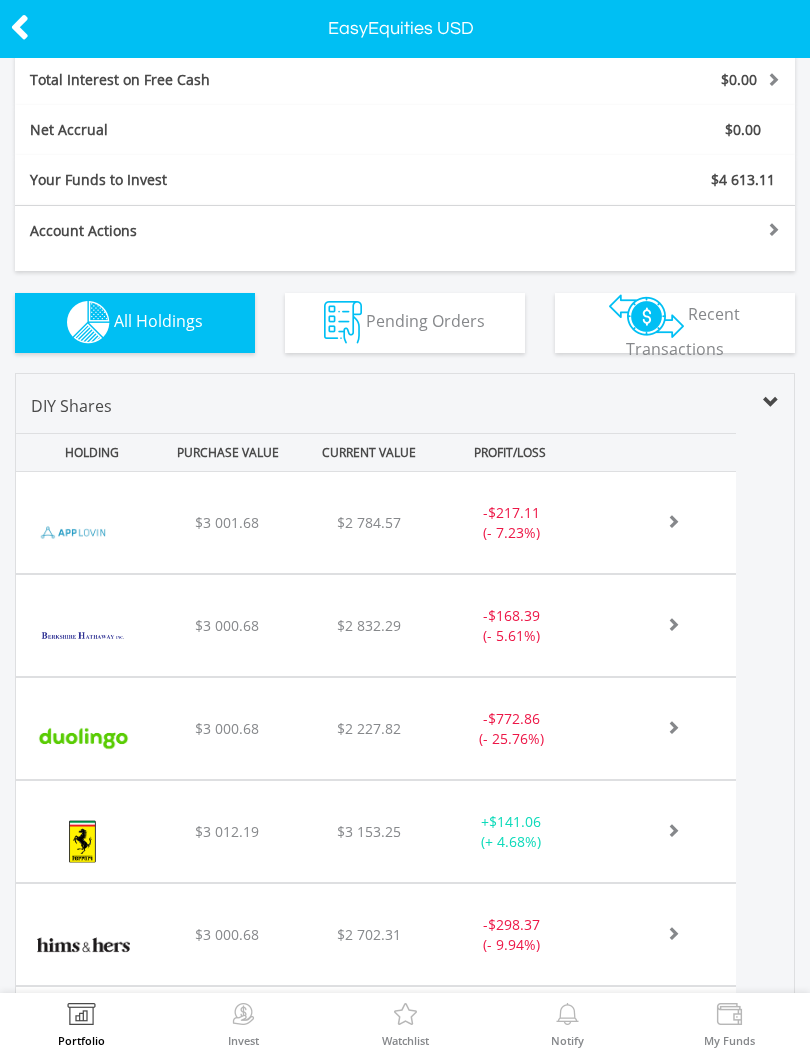 click at bounding box center [82, 841] 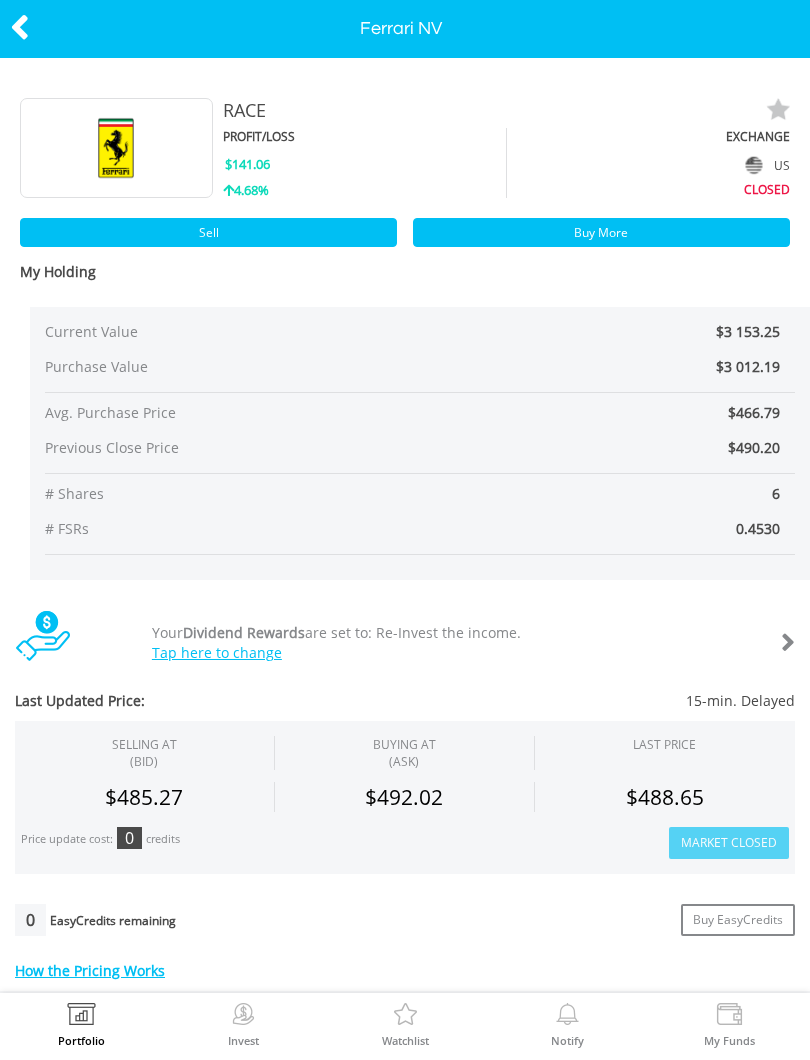 scroll, scrollTop: 0, scrollLeft: 0, axis: both 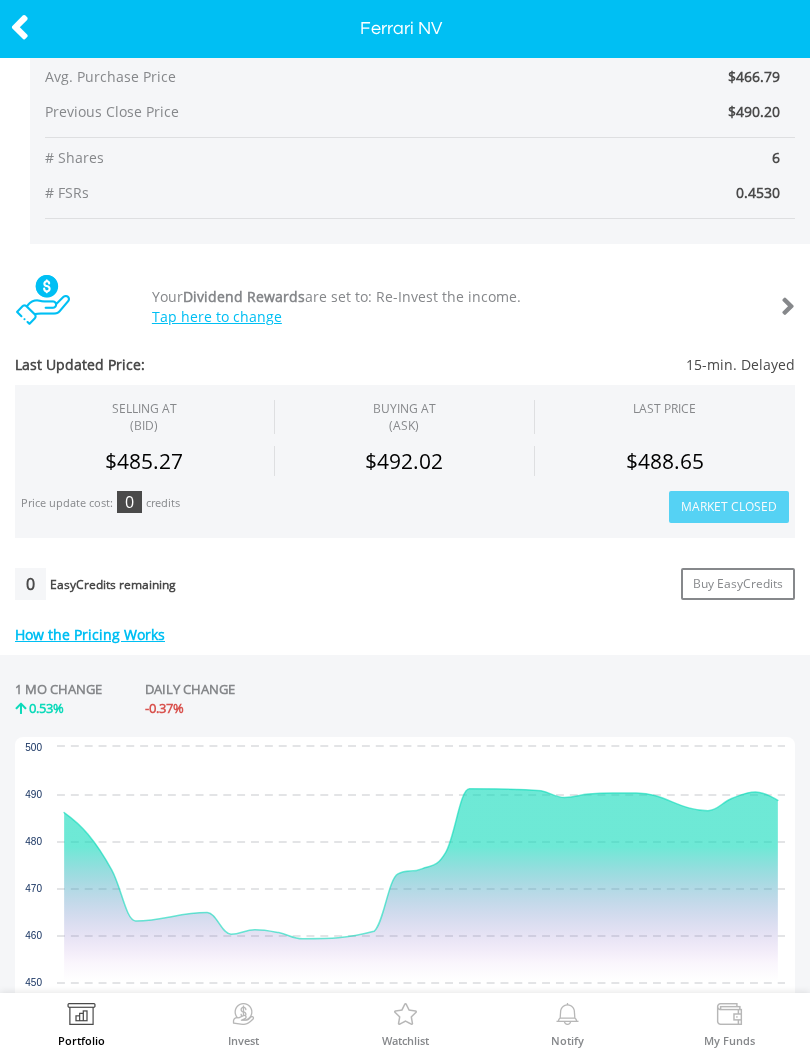 click at bounding box center [20, 27] 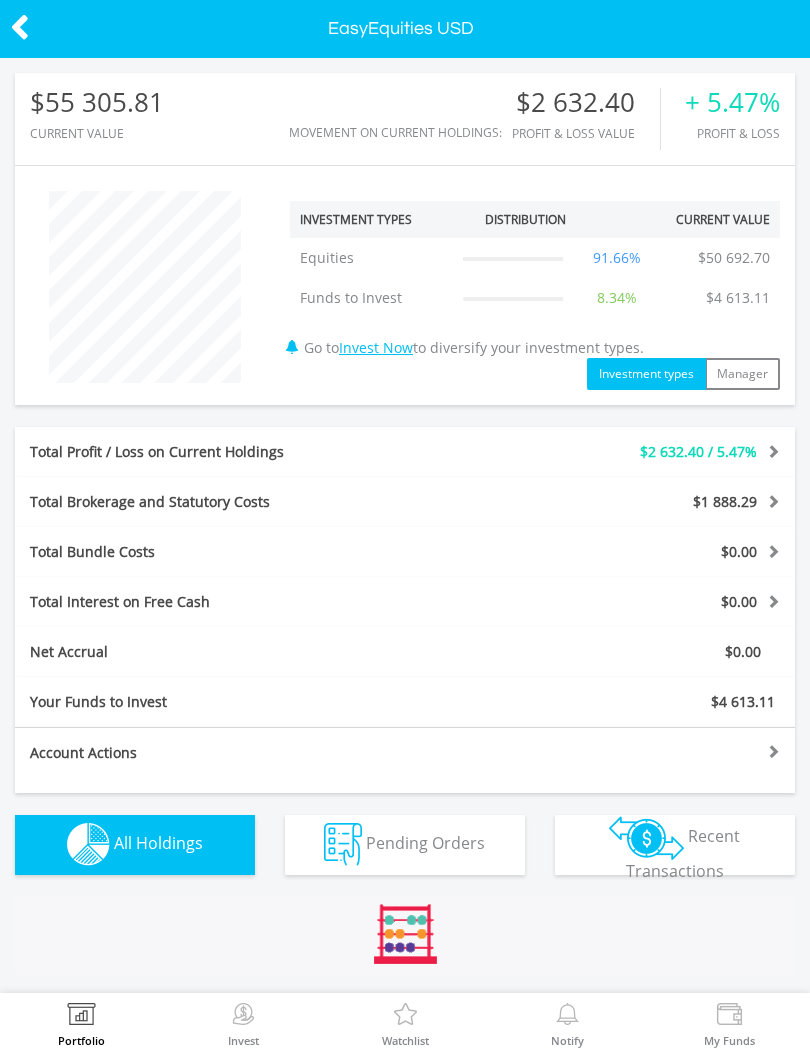 scroll, scrollTop: 0, scrollLeft: 0, axis: both 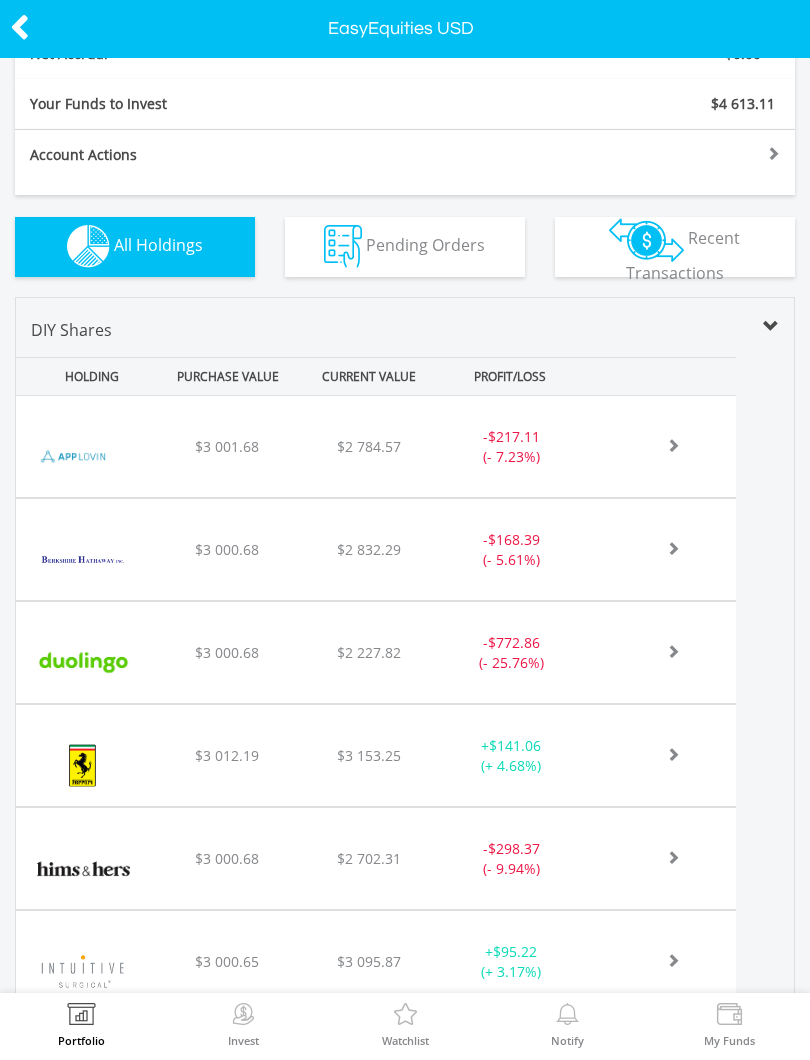 click at bounding box center [83, 868] 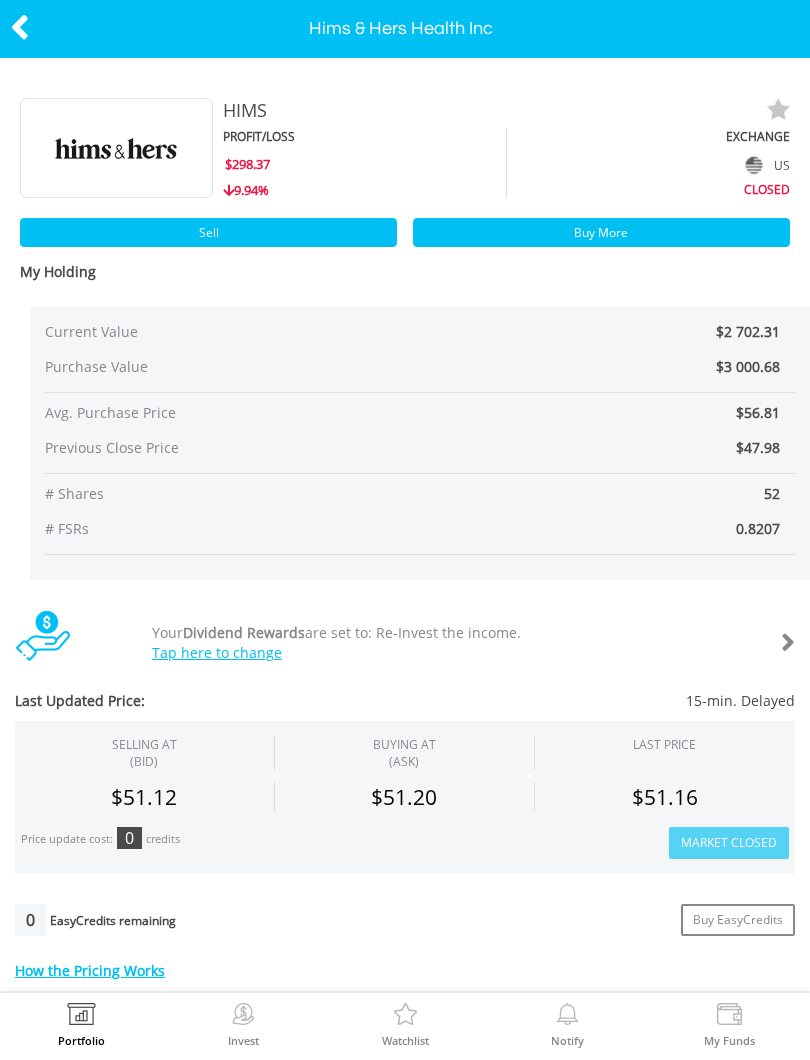 scroll, scrollTop: 0, scrollLeft: 0, axis: both 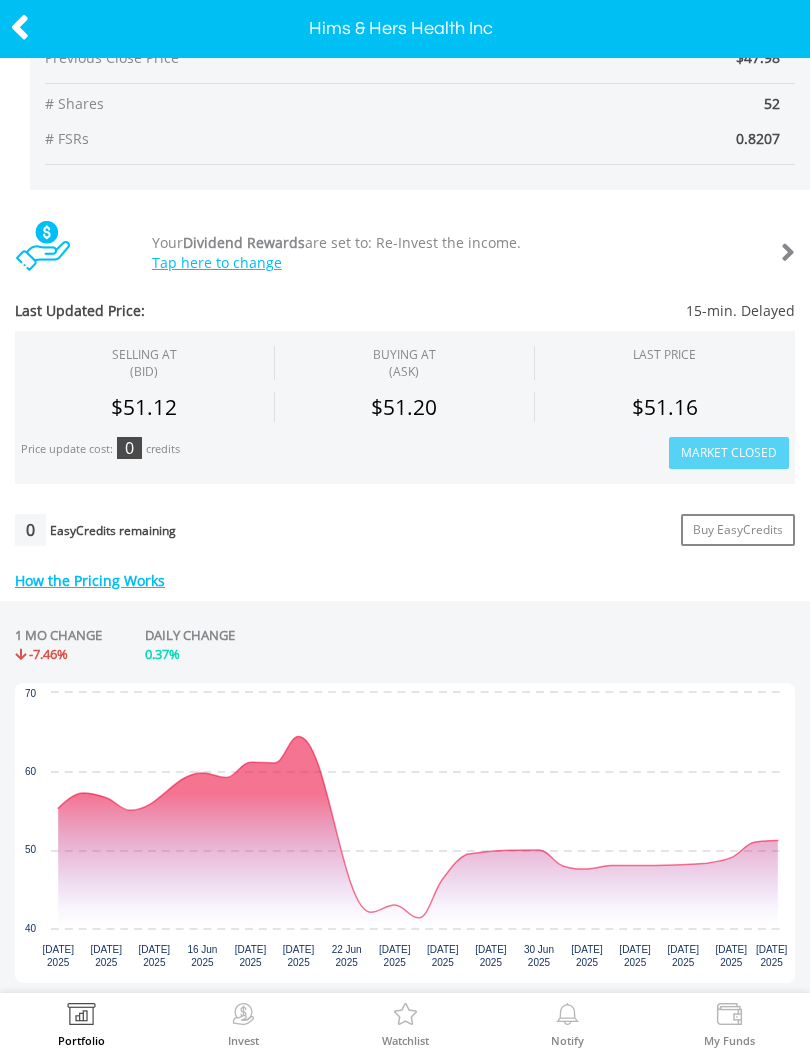 click on "6 Jul ​ 2025" at bounding box center (683, 956) 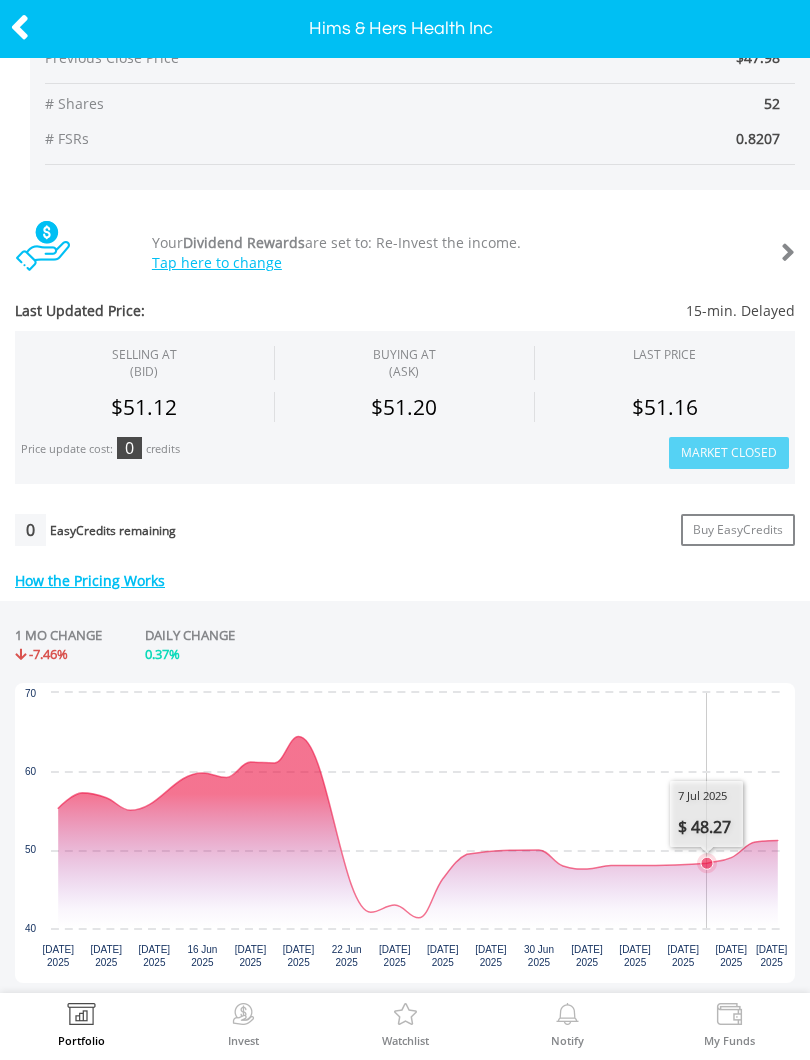 click at bounding box center (418, 833) 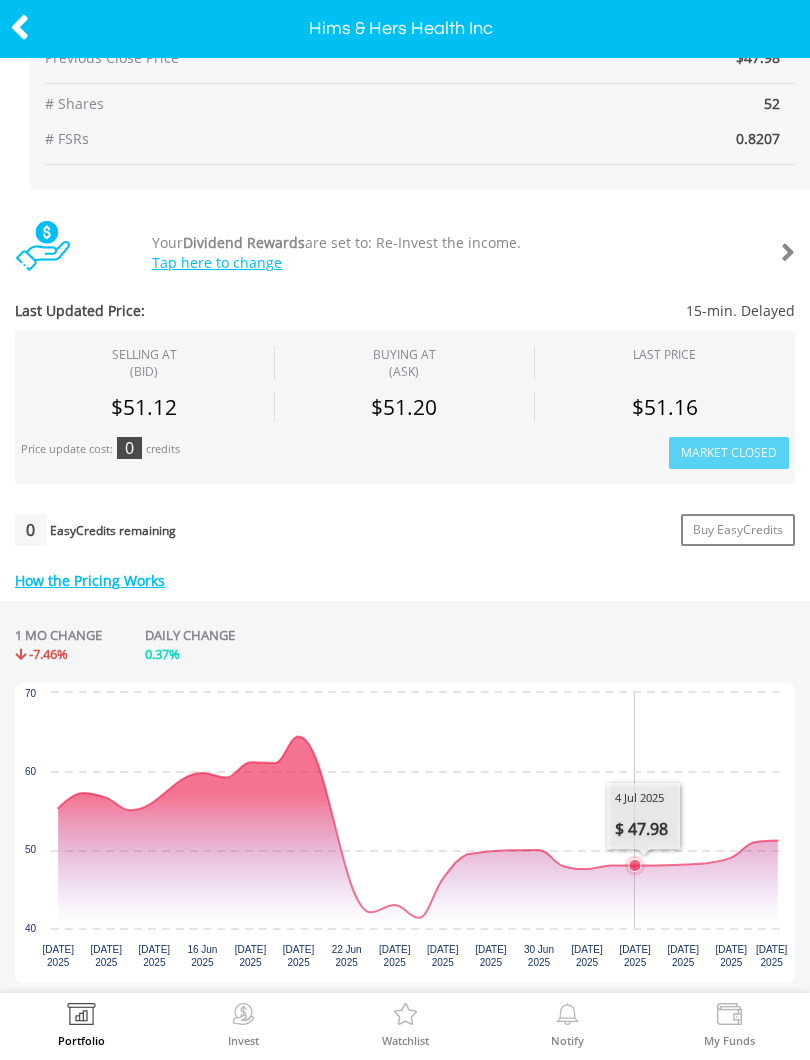 click at bounding box center [418, 833] 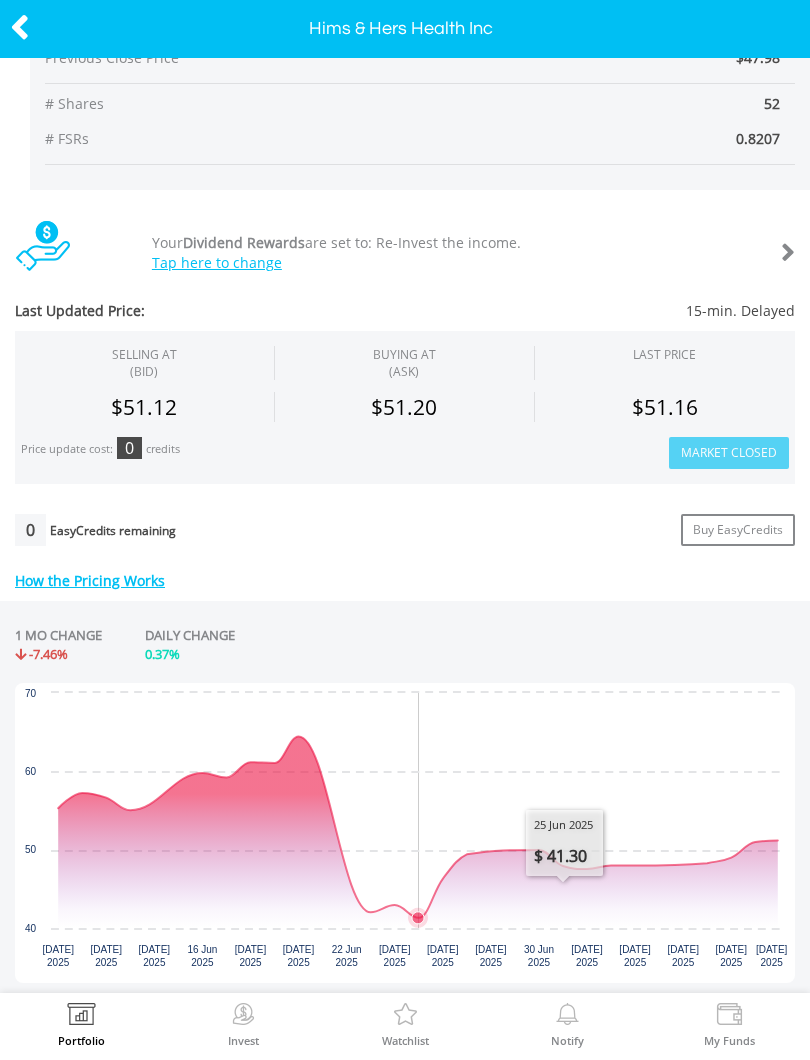 click at bounding box center (418, 827) 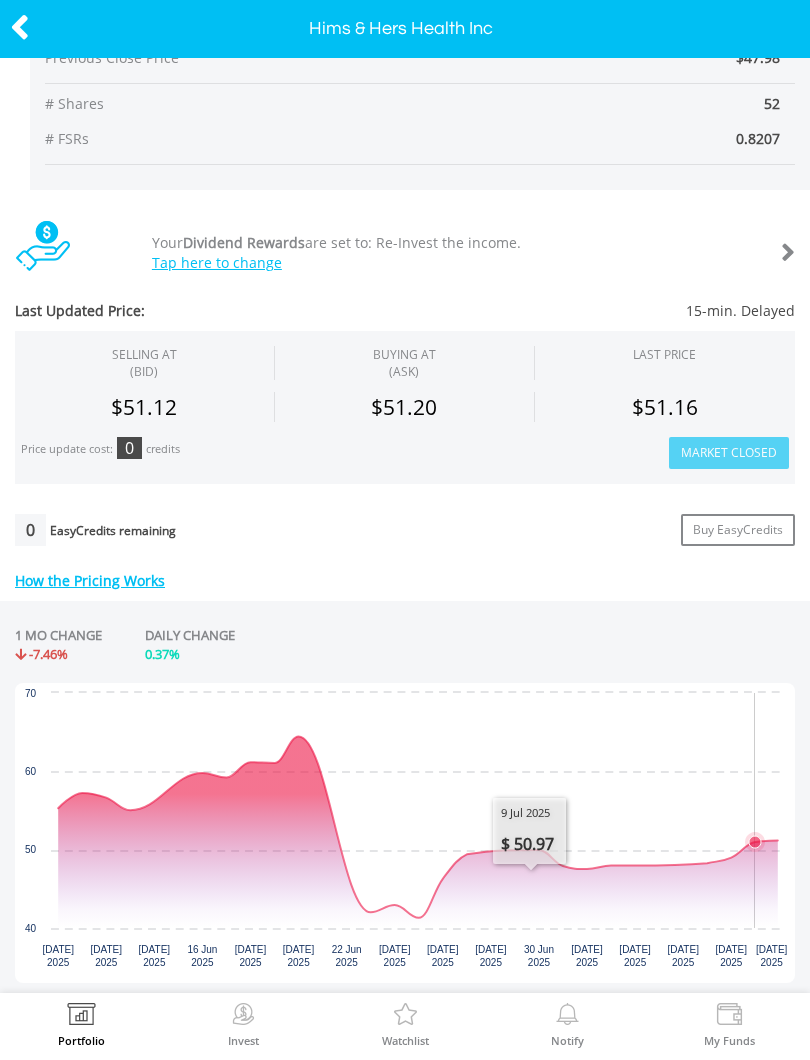 click at bounding box center [418, 827] 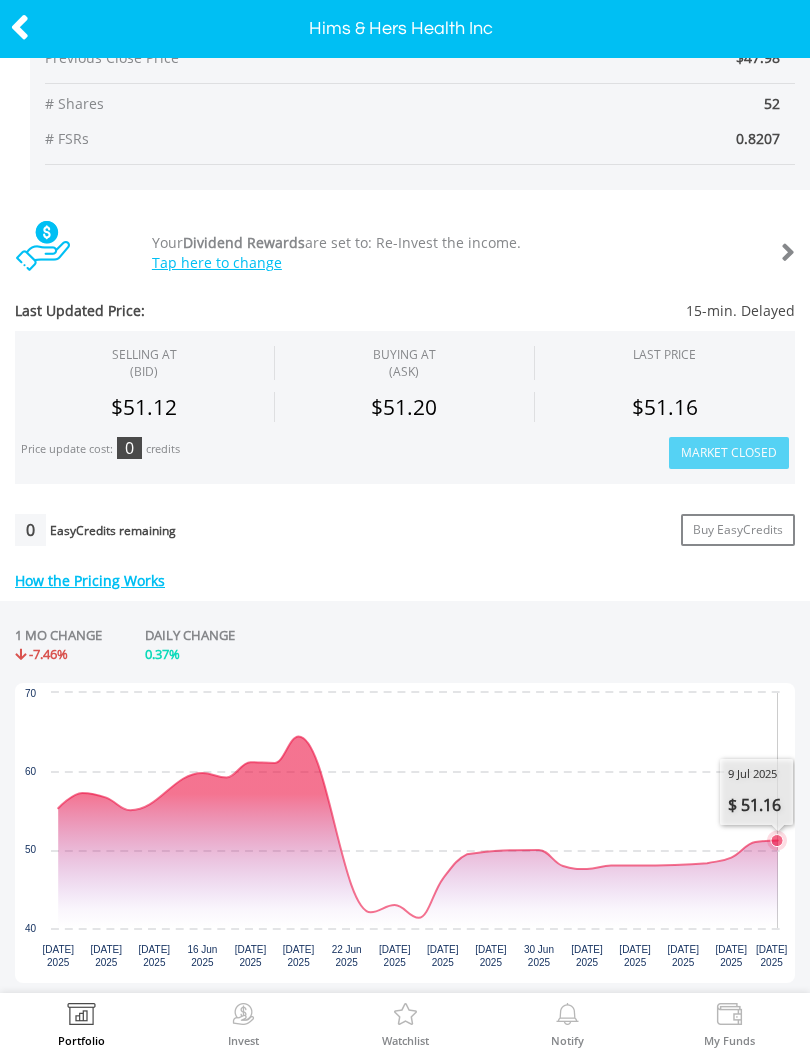 click at bounding box center (20, 27) 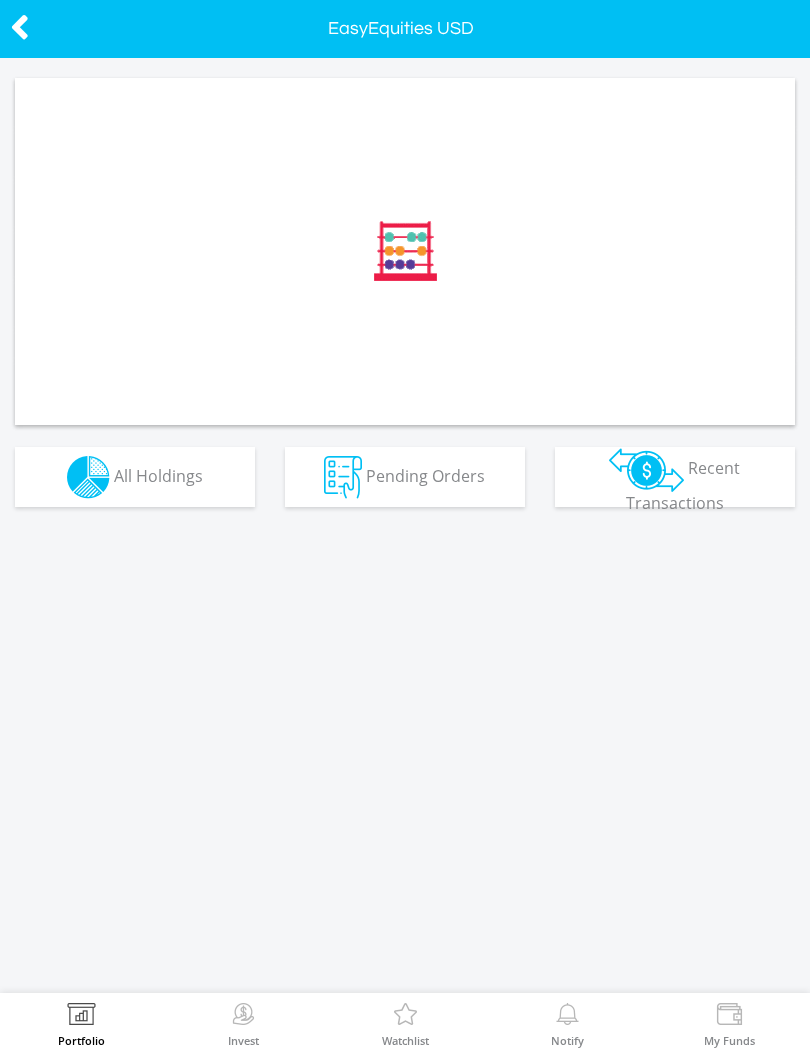 scroll, scrollTop: 0, scrollLeft: 0, axis: both 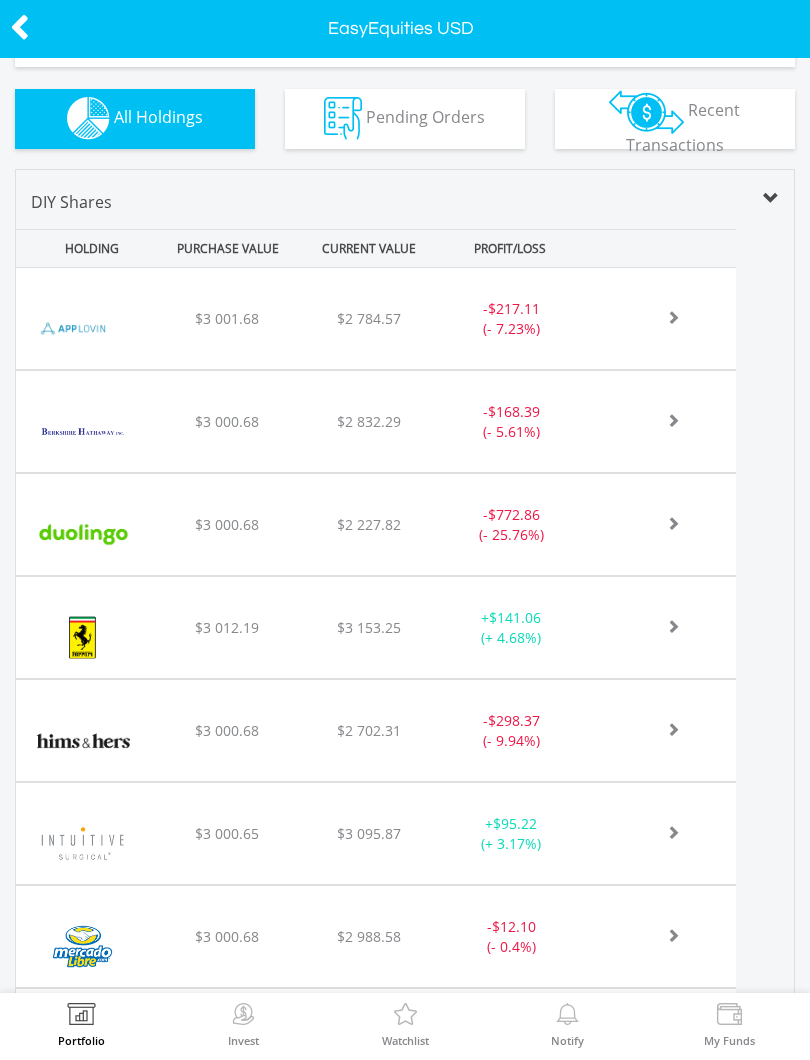 click at bounding box center [82, 843] 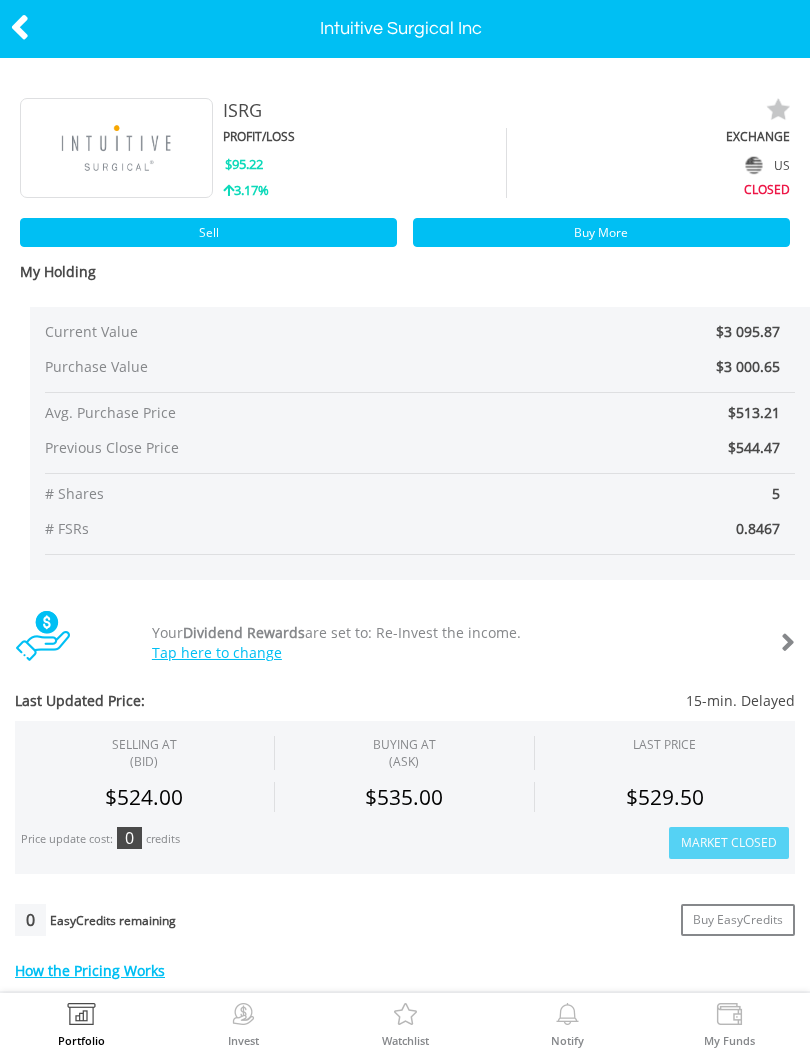 scroll, scrollTop: 0, scrollLeft: 0, axis: both 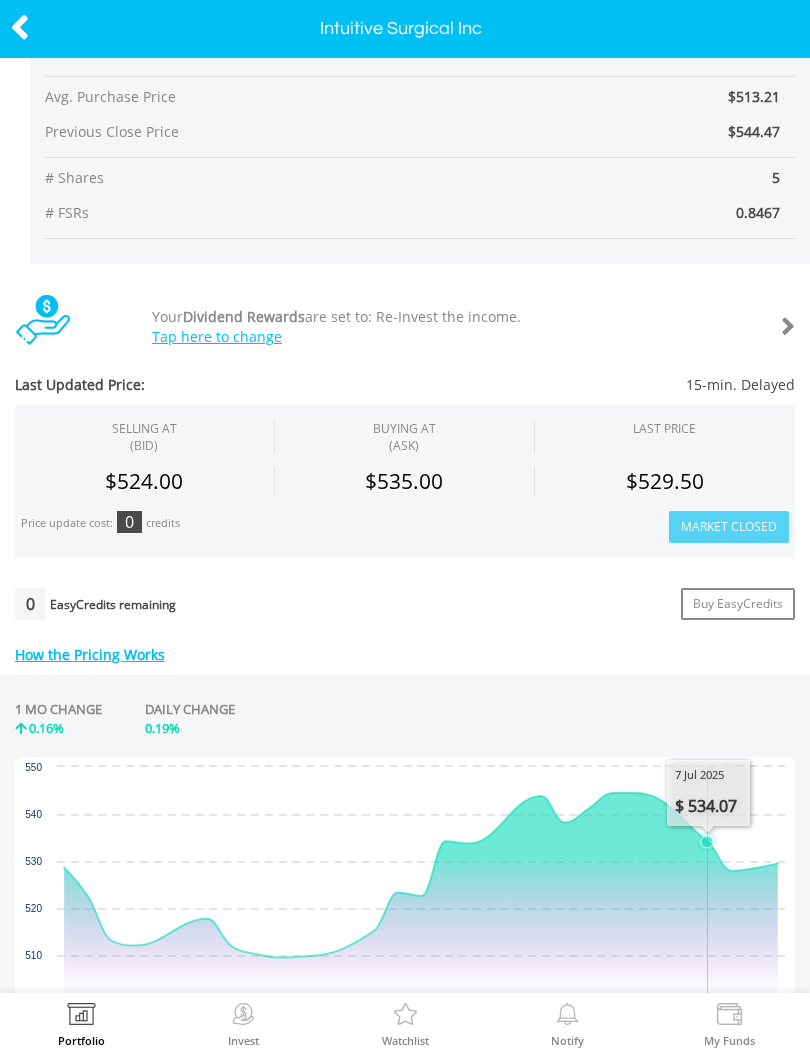 click at bounding box center [421, 897] 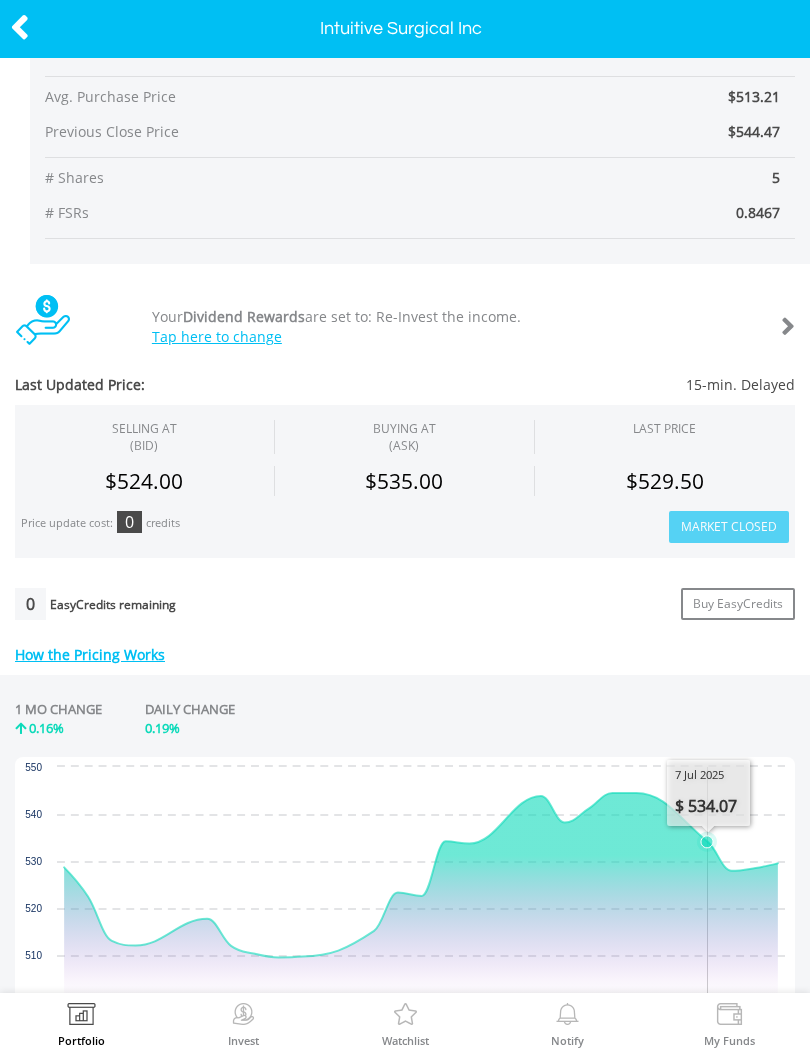 click at bounding box center (421, 897) 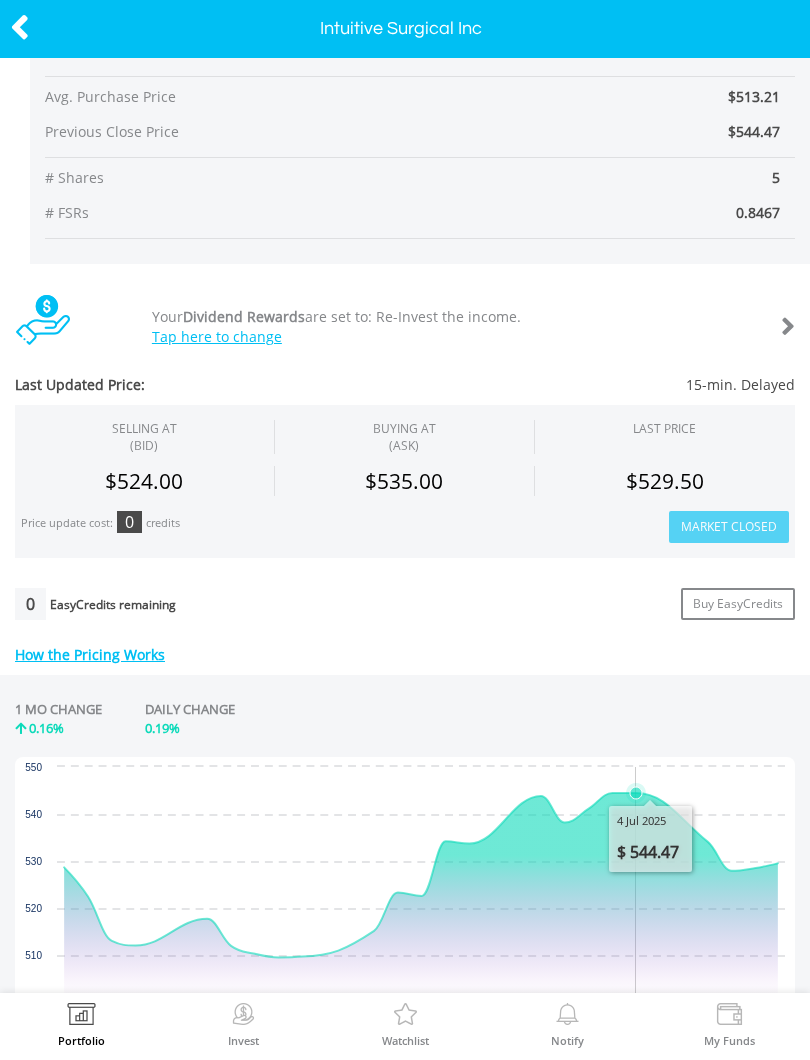 click at bounding box center [421, 897] 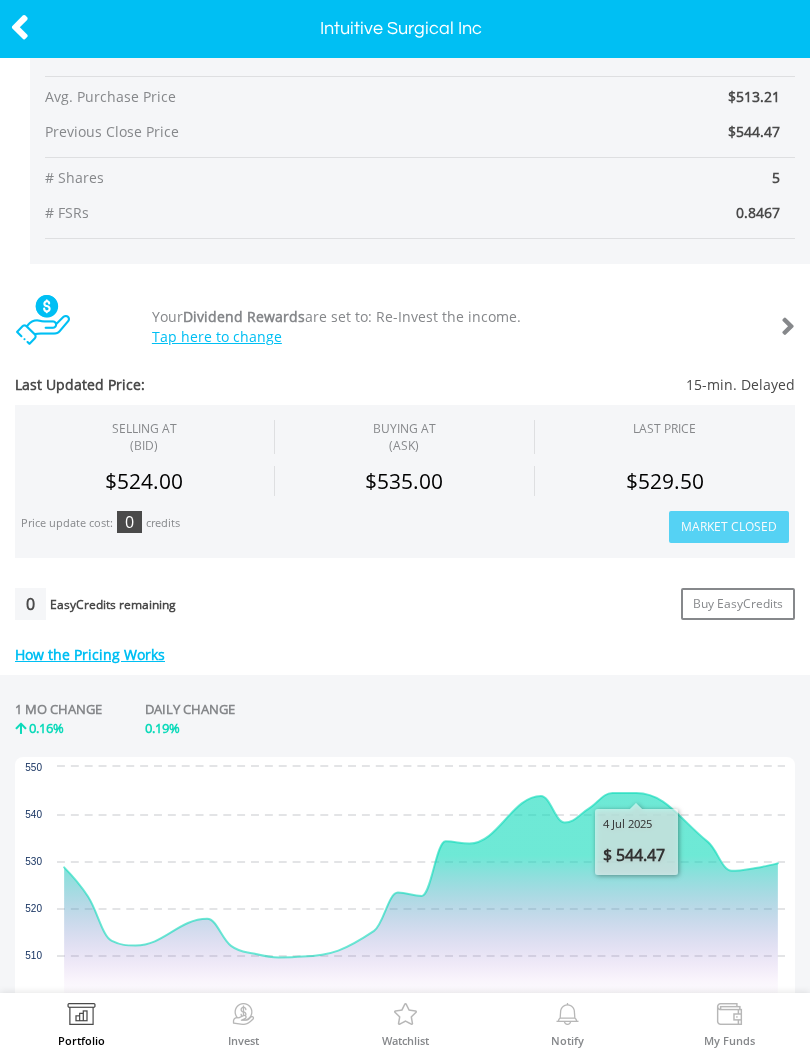 click at bounding box center [20, 27] 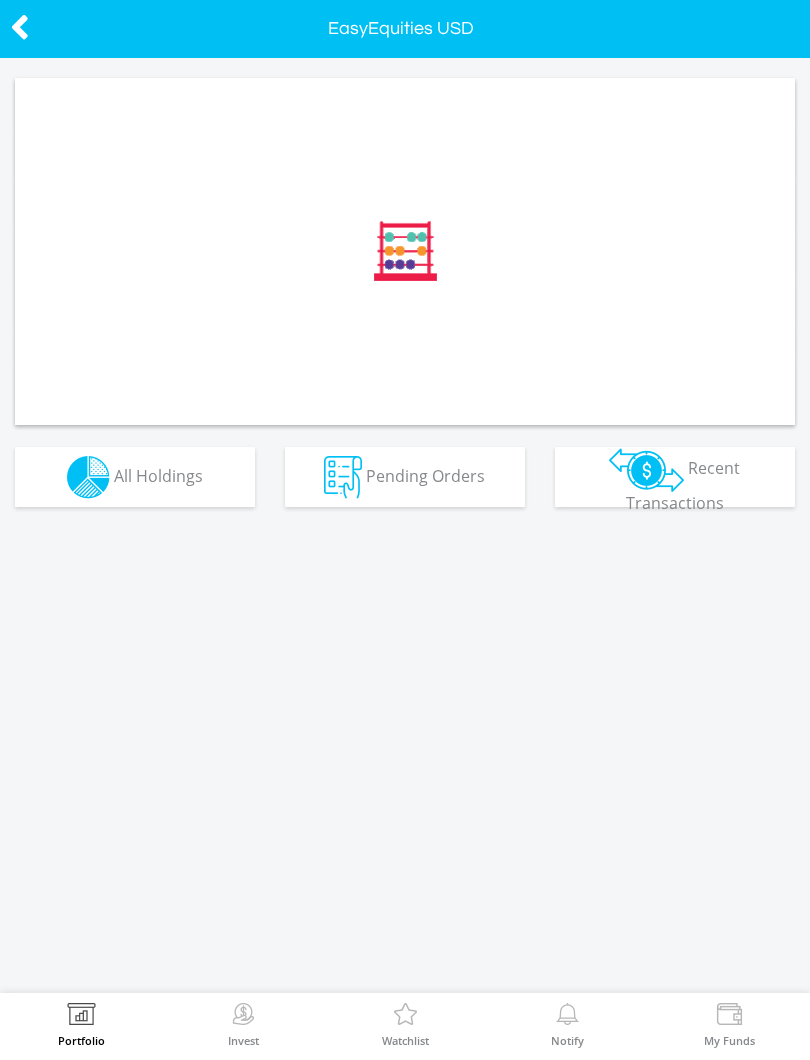 scroll, scrollTop: 0, scrollLeft: 0, axis: both 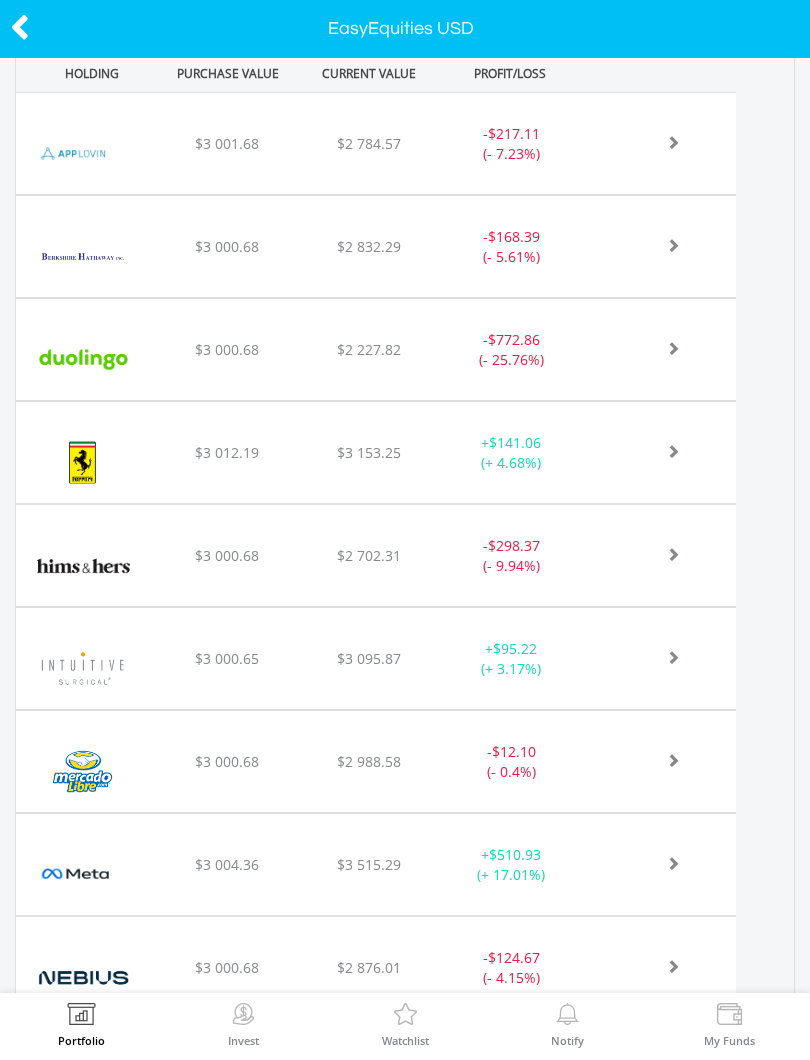 click at bounding box center (82, 771) 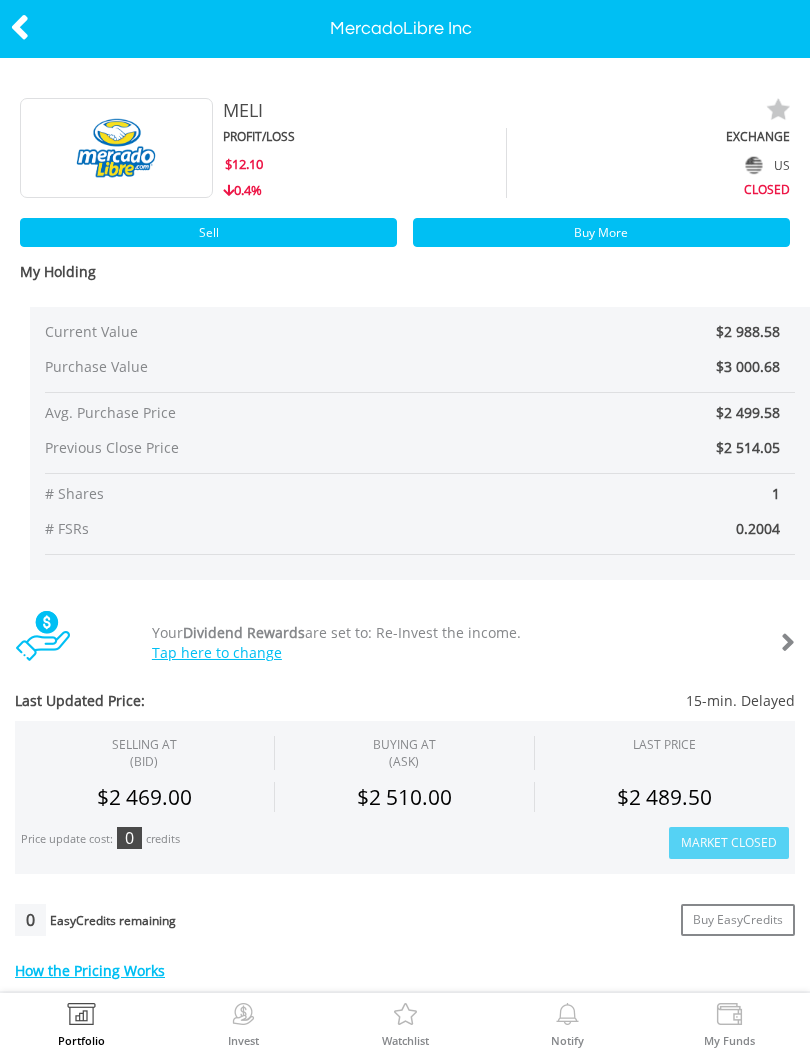 scroll, scrollTop: 0, scrollLeft: 0, axis: both 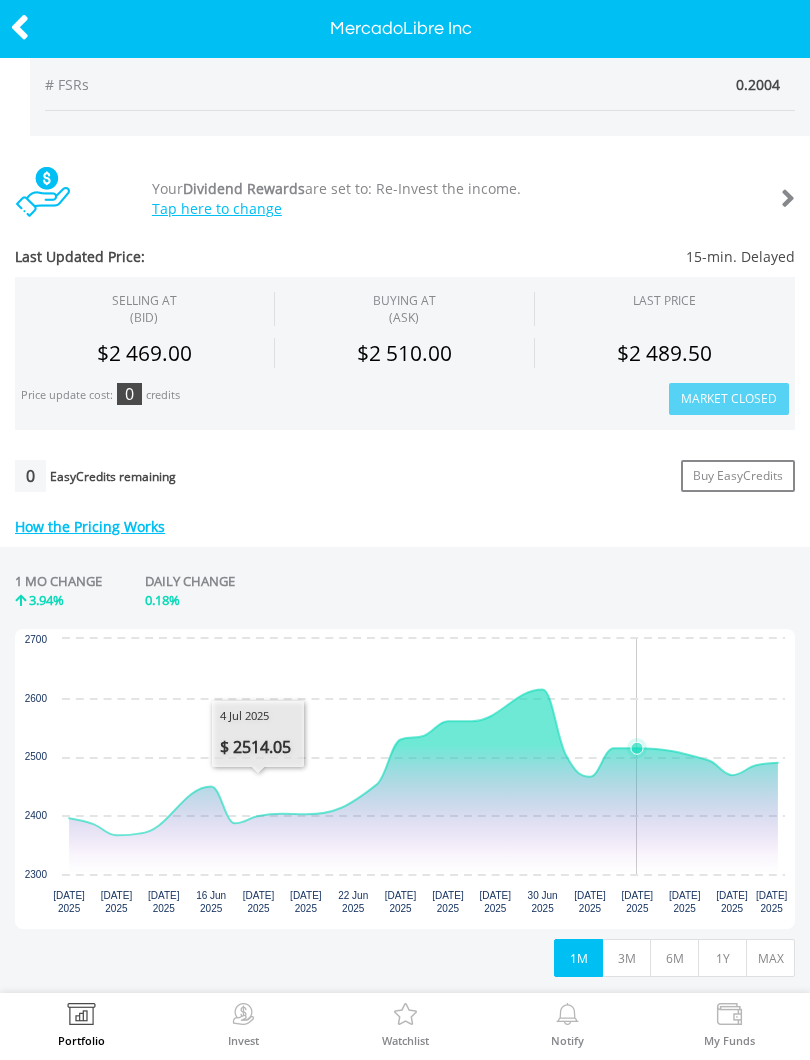 click at bounding box center [423, 782] 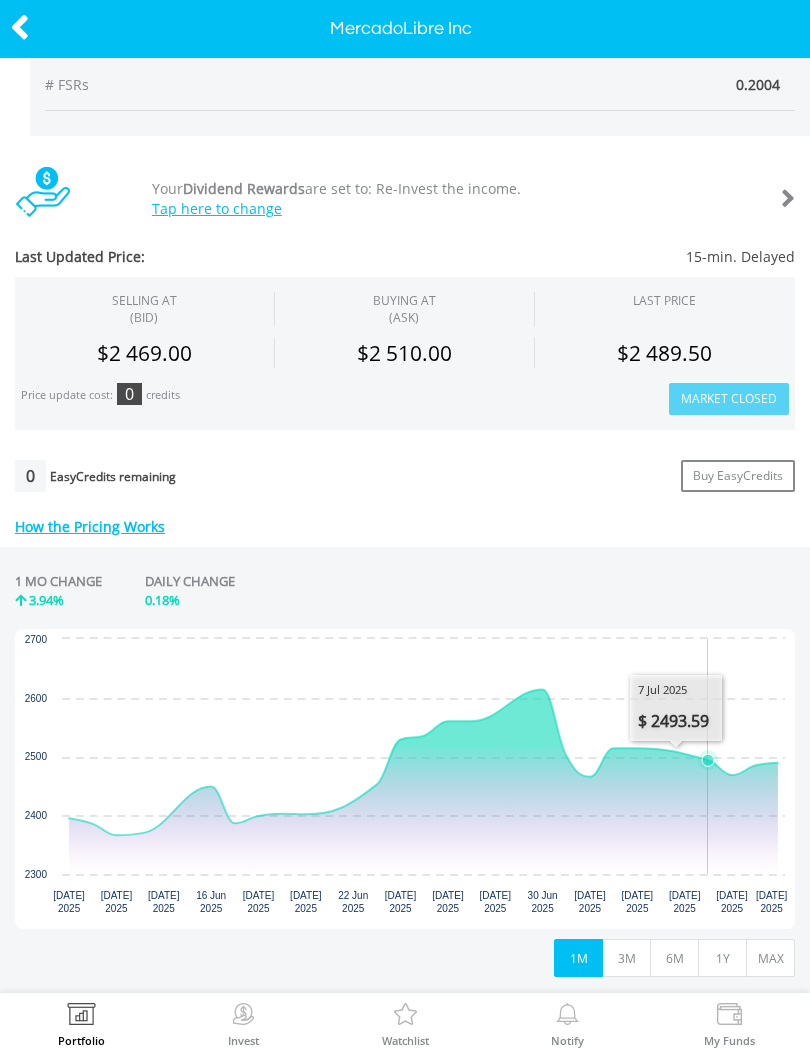 click at bounding box center [423, 782] 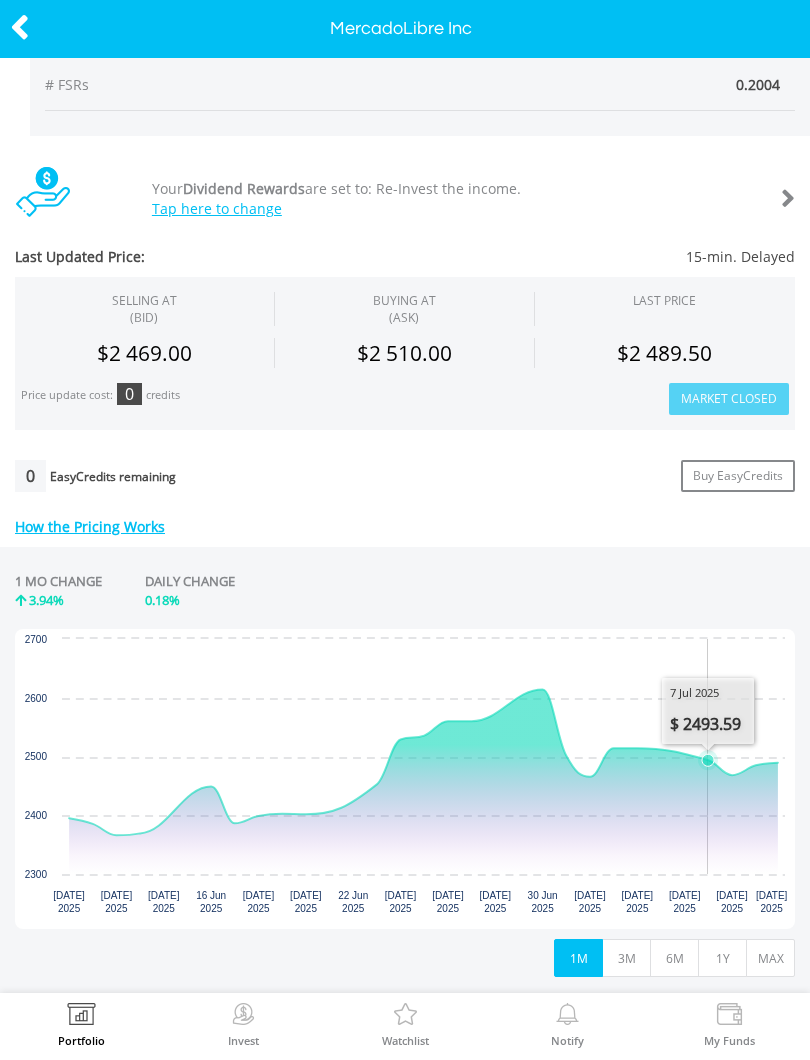 click at bounding box center [423, 782] 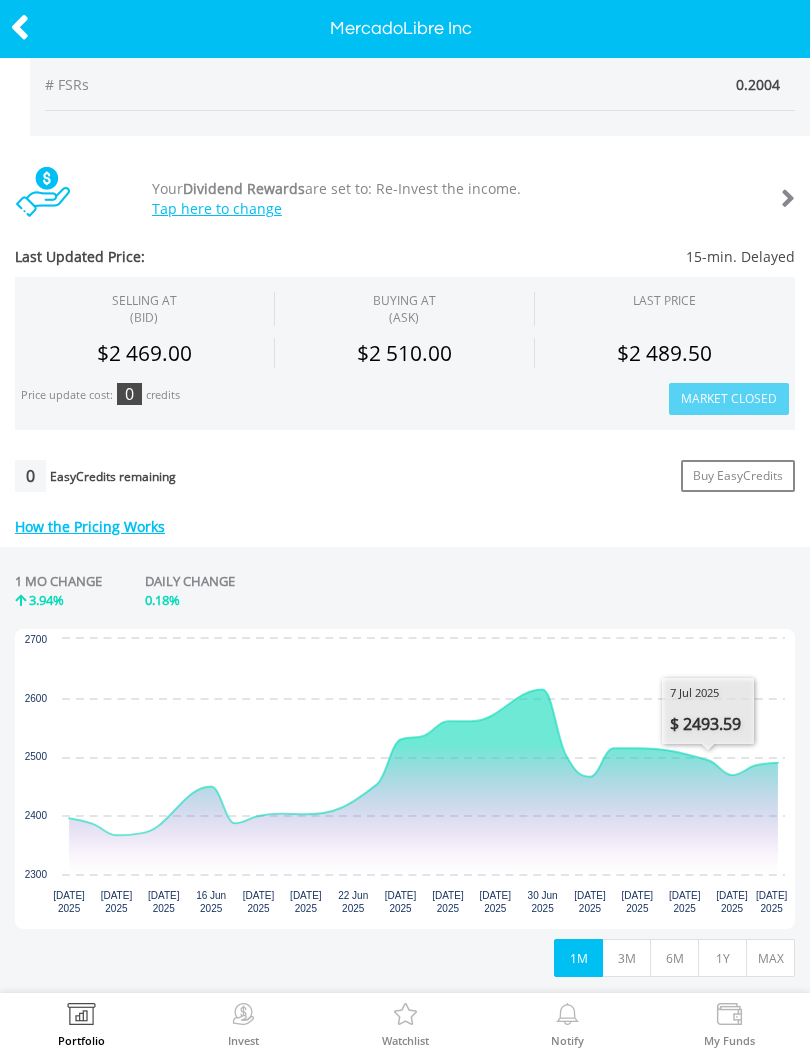 click at bounding box center [20, 27] 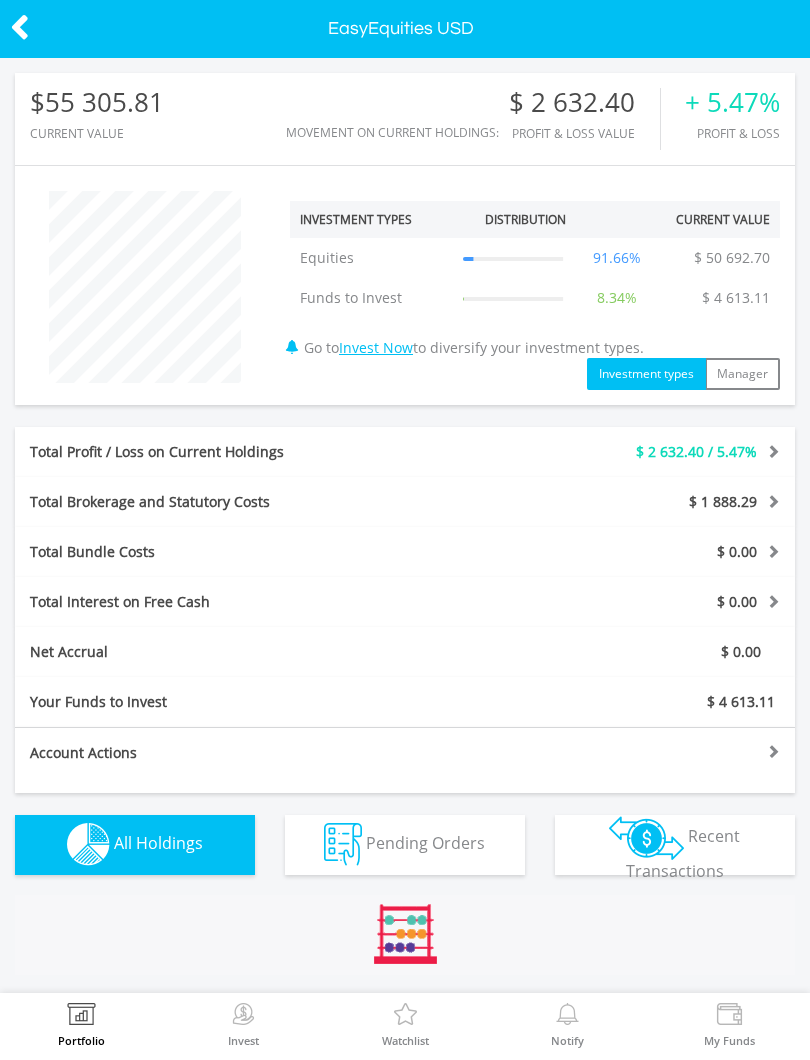 scroll, scrollTop: 0, scrollLeft: 0, axis: both 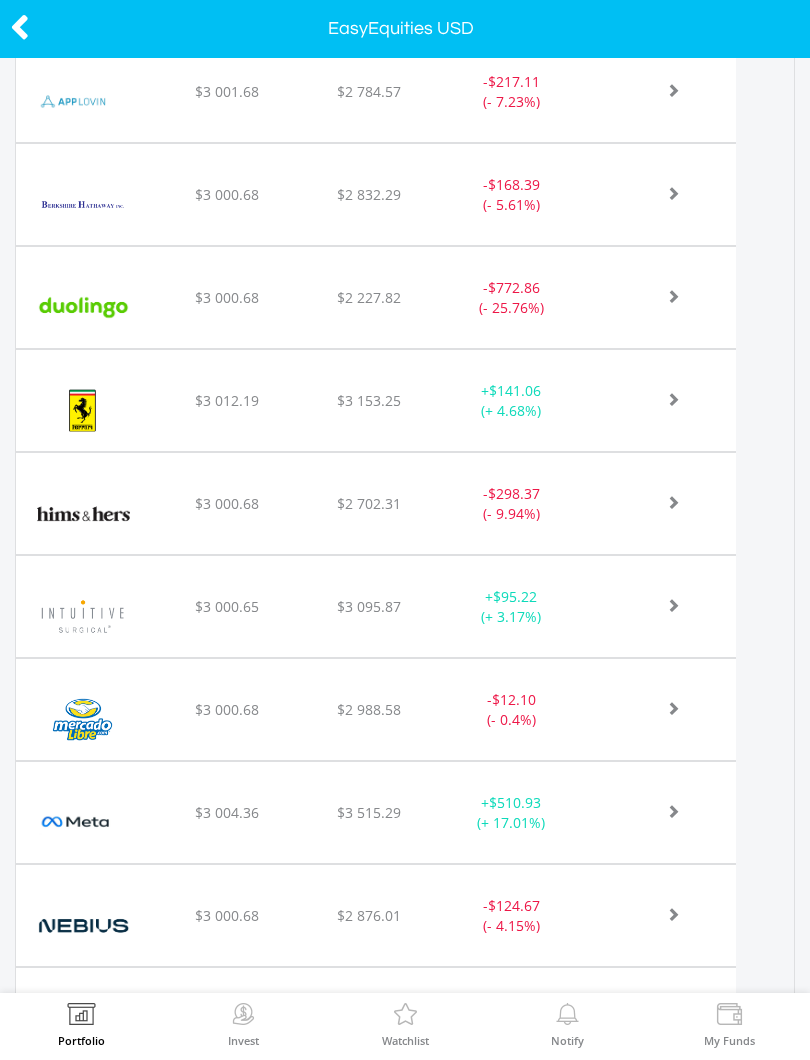 click at bounding box center (76, 822) 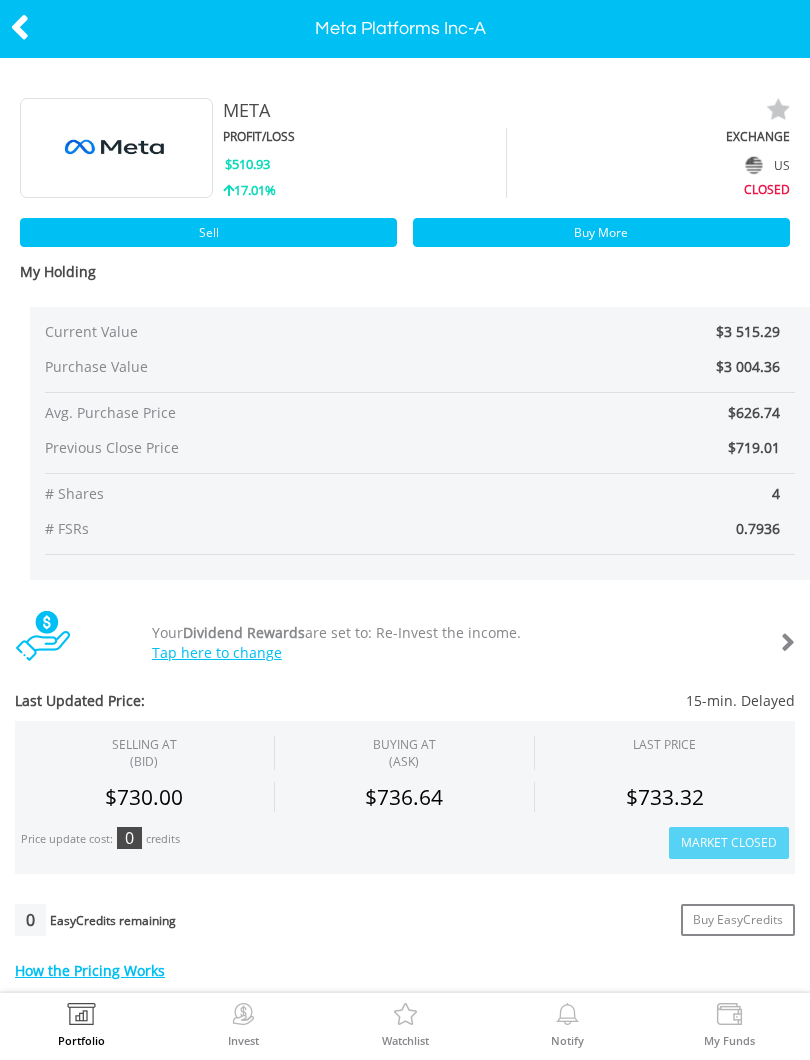 scroll, scrollTop: 0, scrollLeft: 0, axis: both 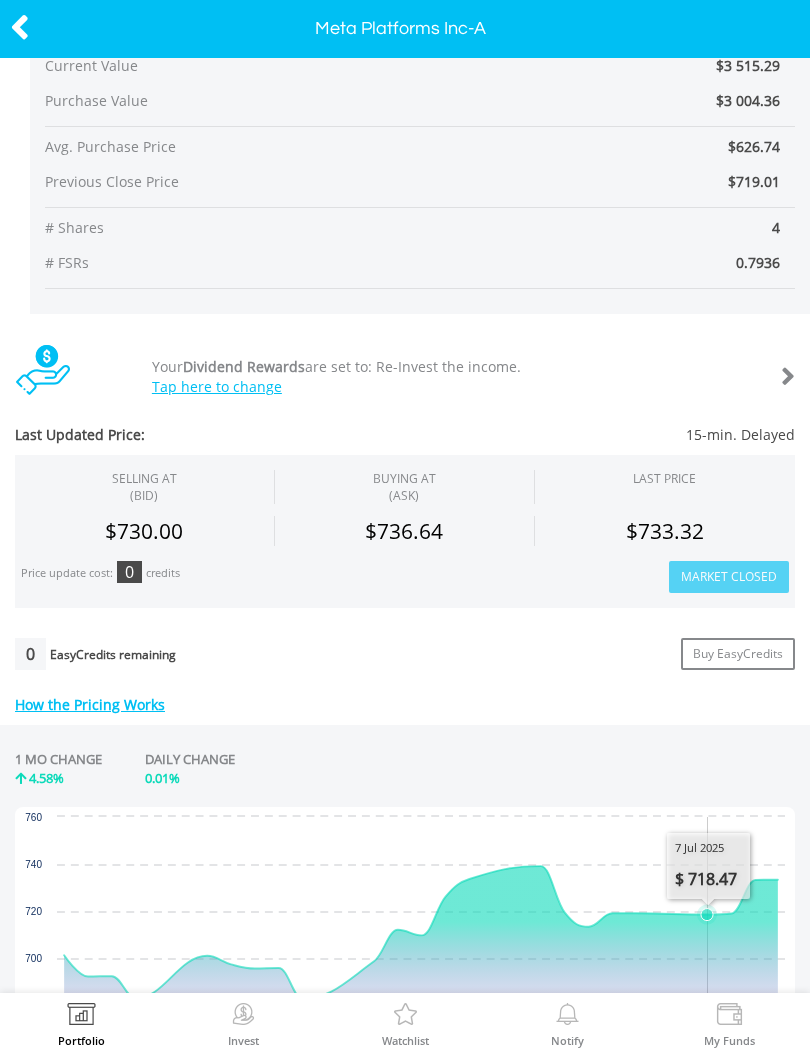 click at bounding box center [421, 932] 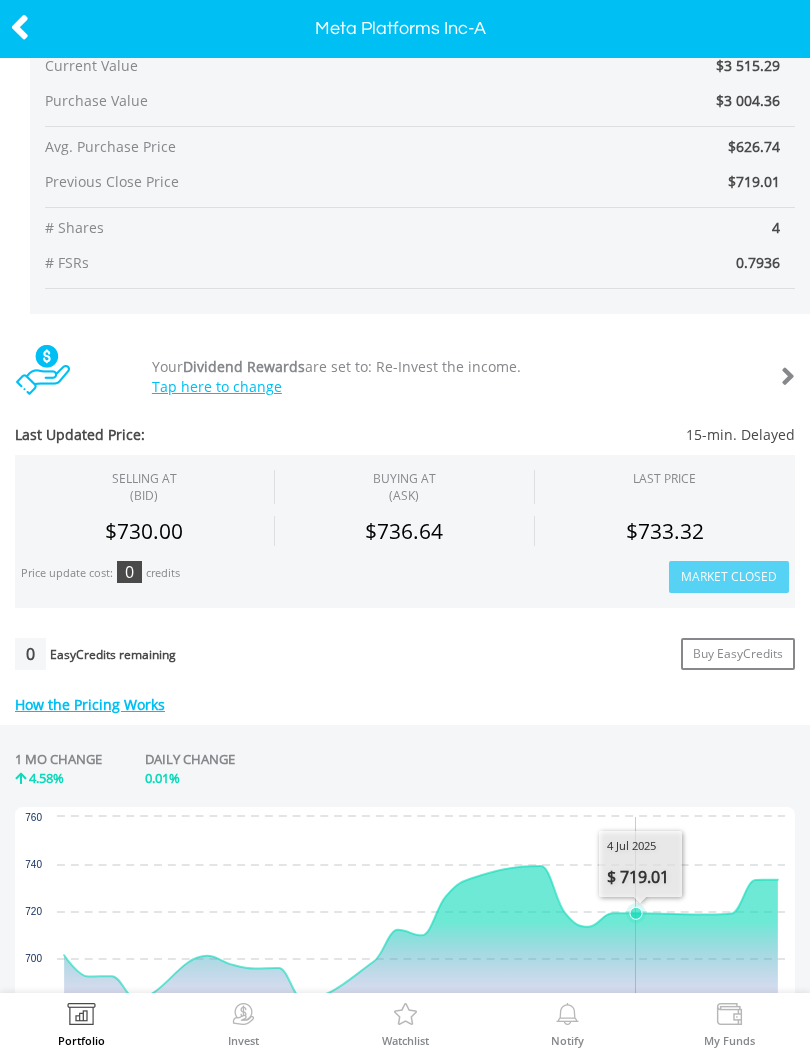 click at bounding box center [421, 959] 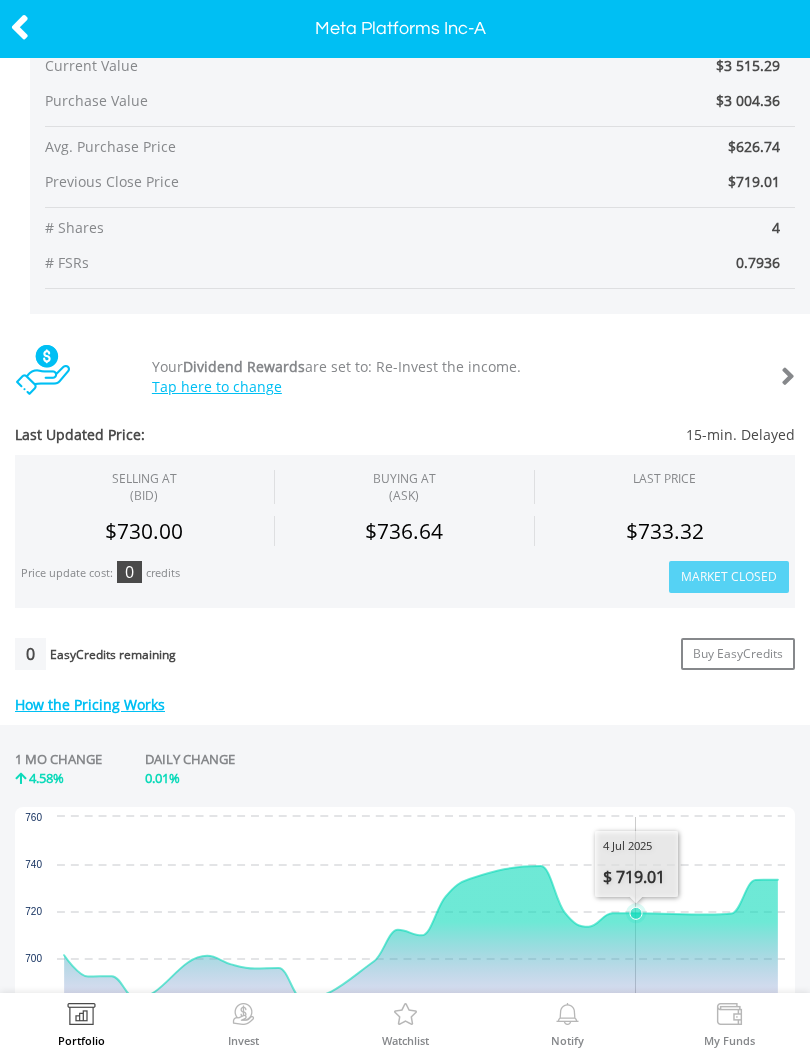 click at bounding box center [20, 27] 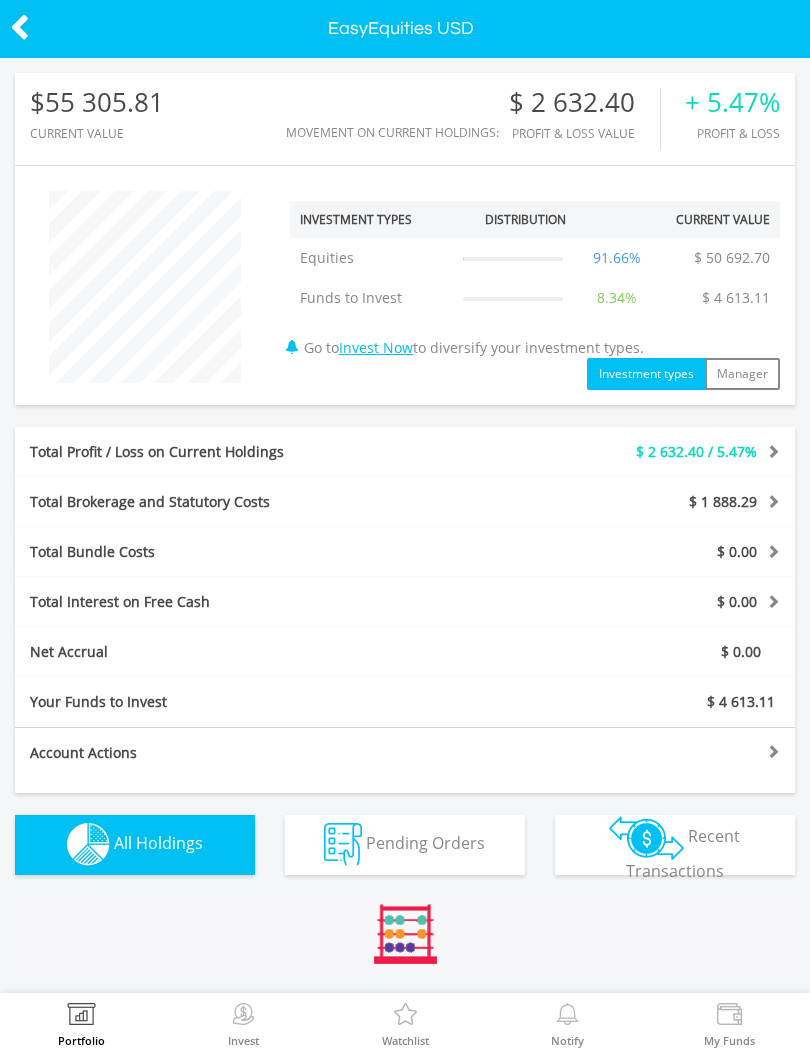 scroll, scrollTop: 0, scrollLeft: 0, axis: both 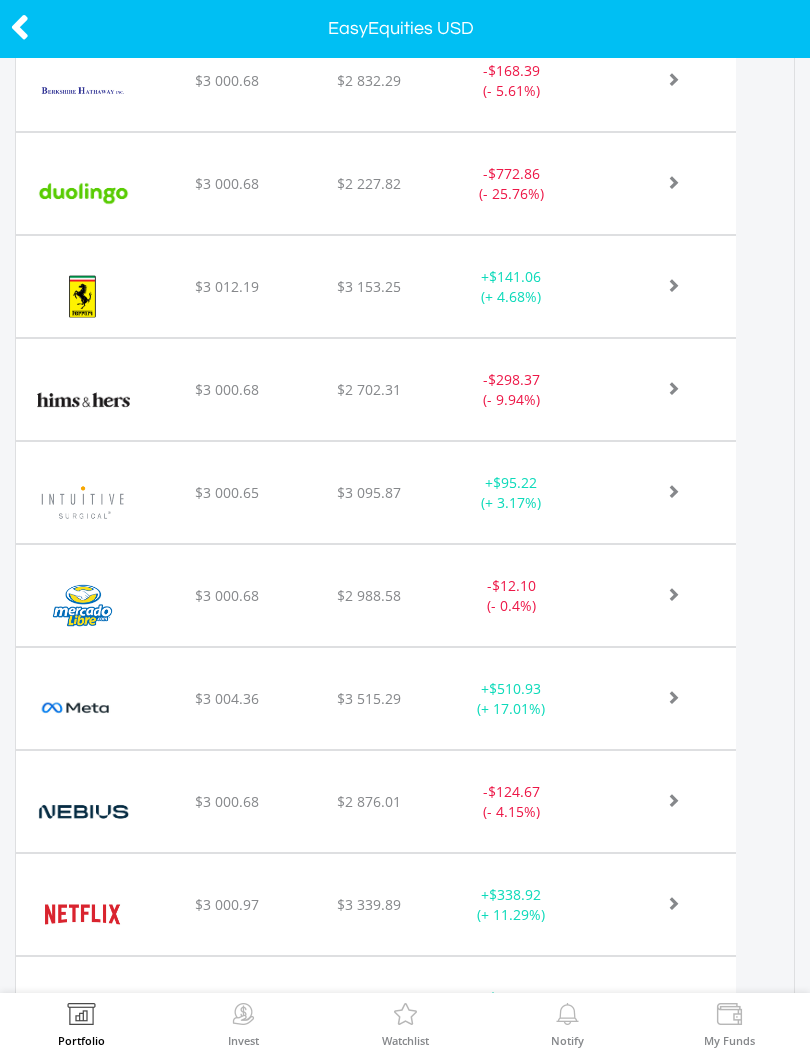 click at bounding box center (83, 811) 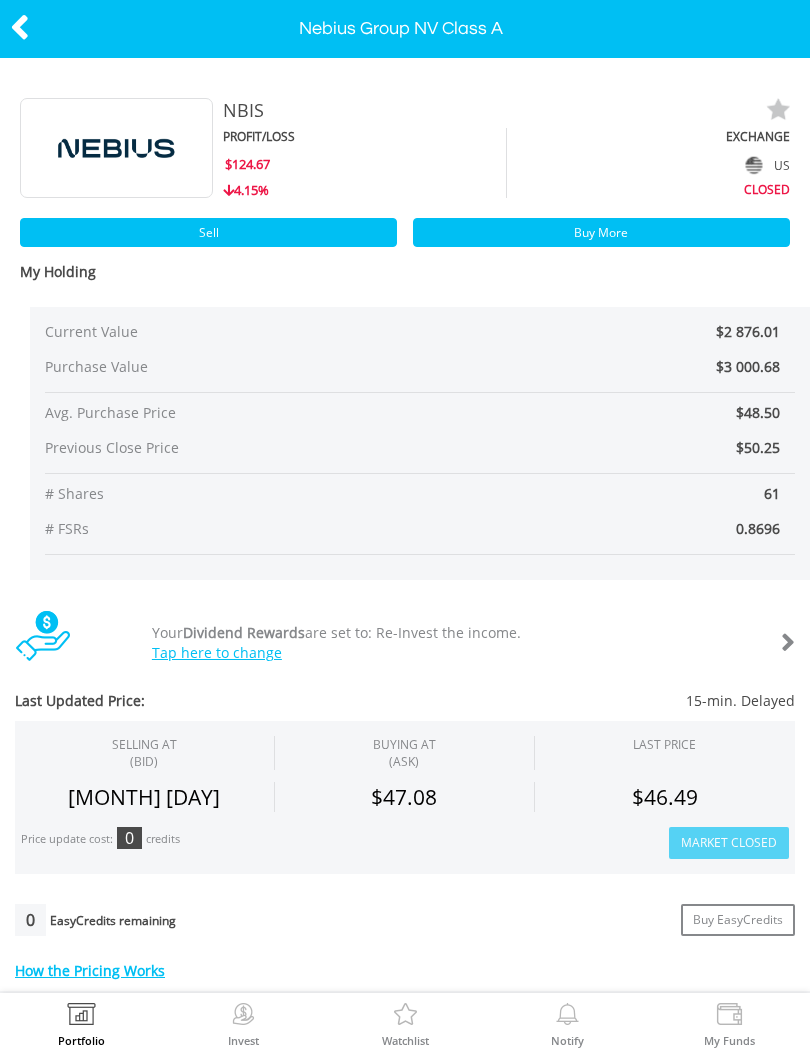 scroll, scrollTop: 0, scrollLeft: 0, axis: both 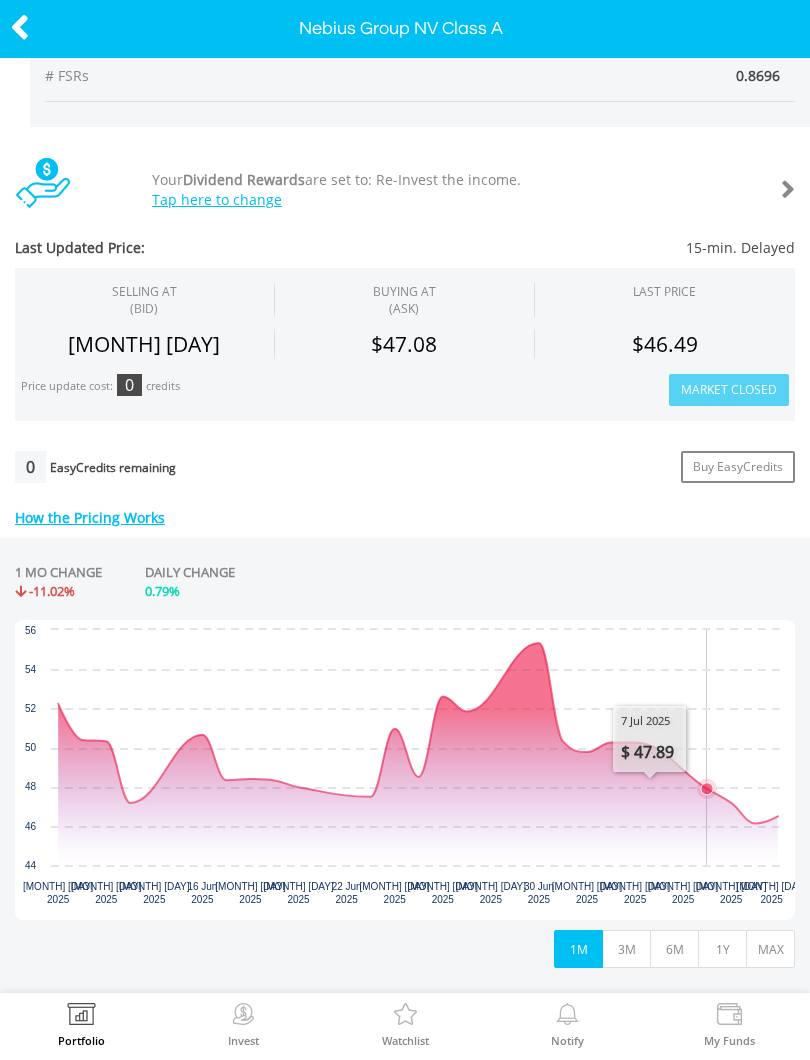 click at bounding box center (418, 733) 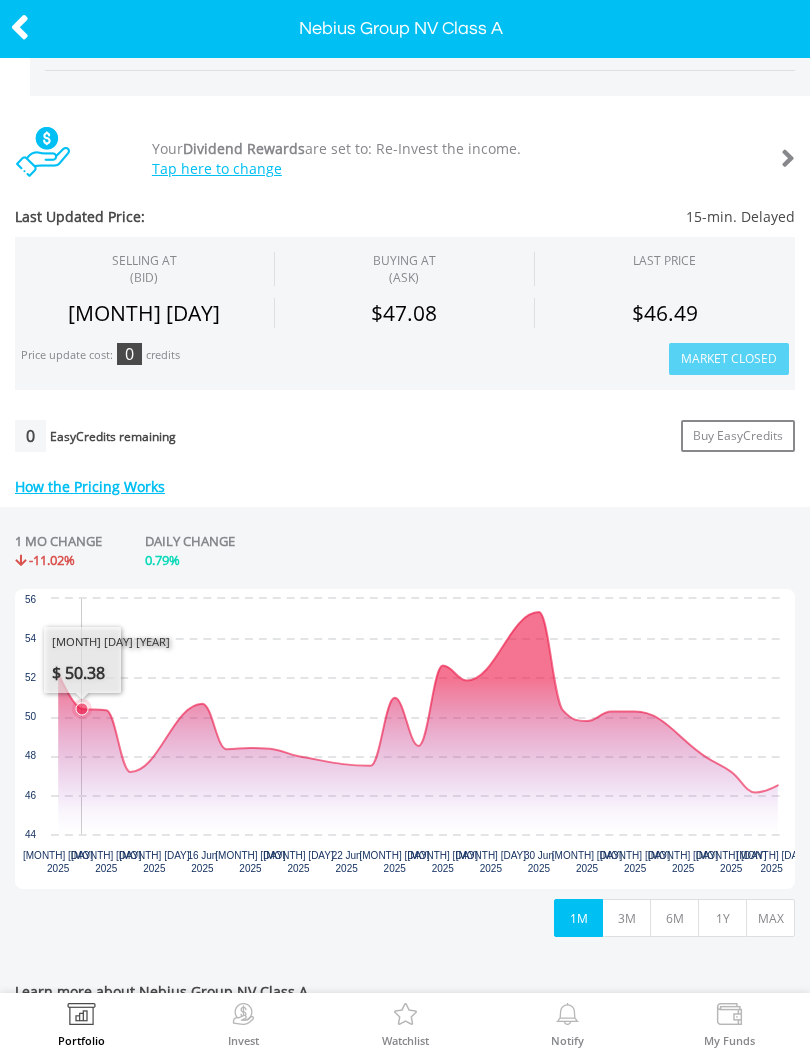 scroll, scrollTop: 486, scrollLeft: 0, axis: vertical 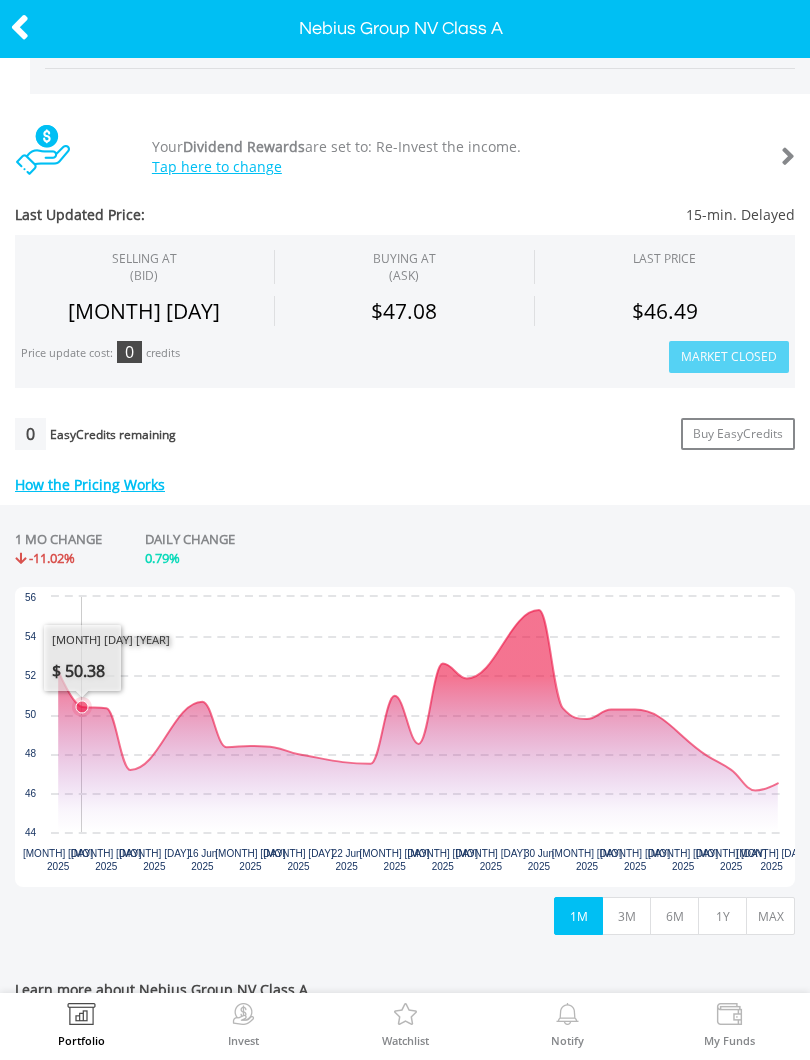 click at bounding box center [20, 27] 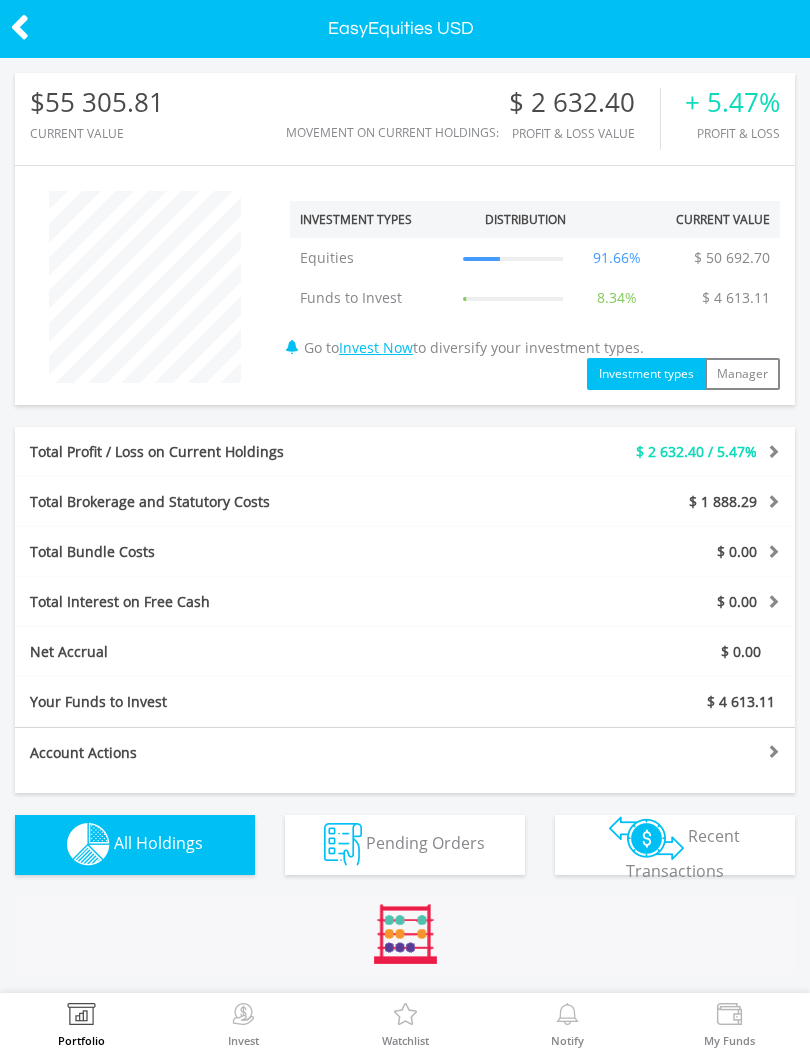 scroll, scrollTop: 0, scrollLeft: 0, axis: both 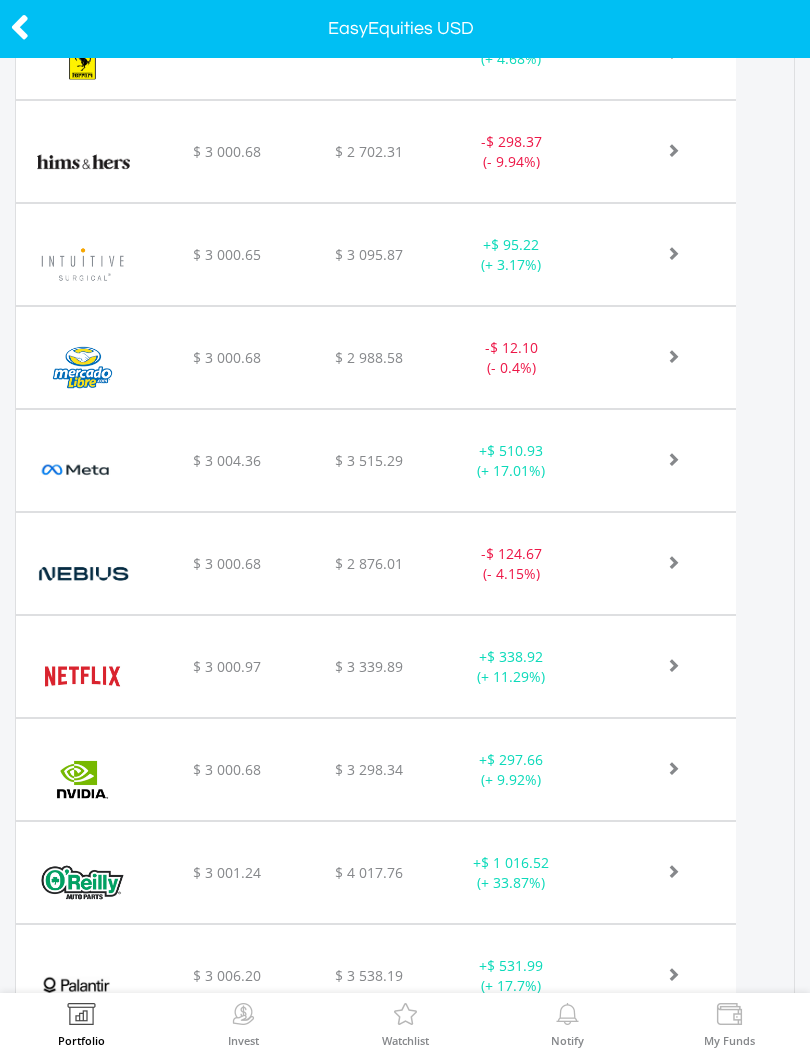click at bounding box center [82, 779] 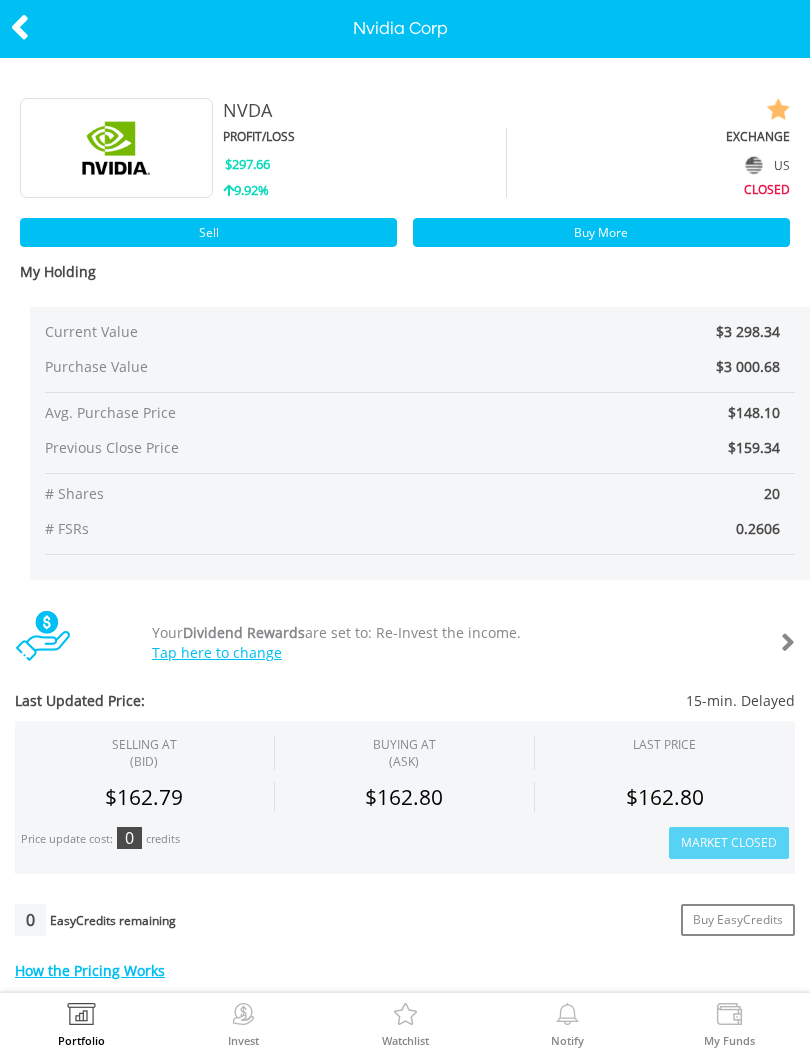 scroll, scrollTop: 0, scrollLeft: 0, axis: both 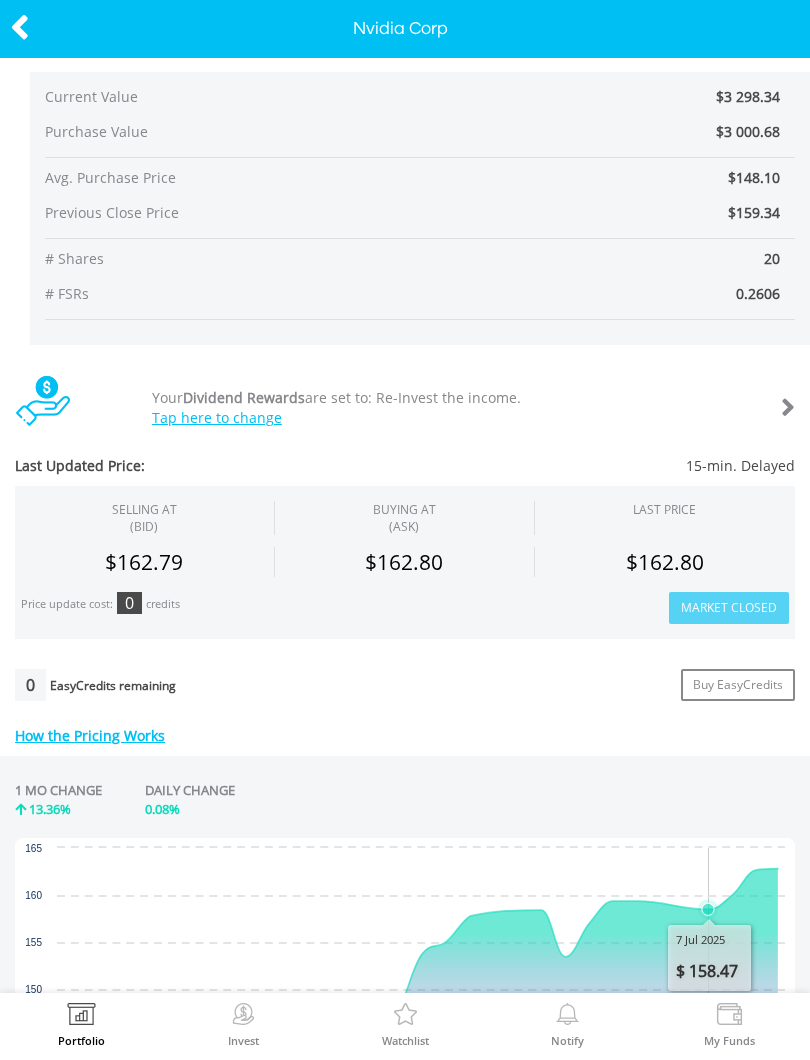click at bounding box center [421, 976] 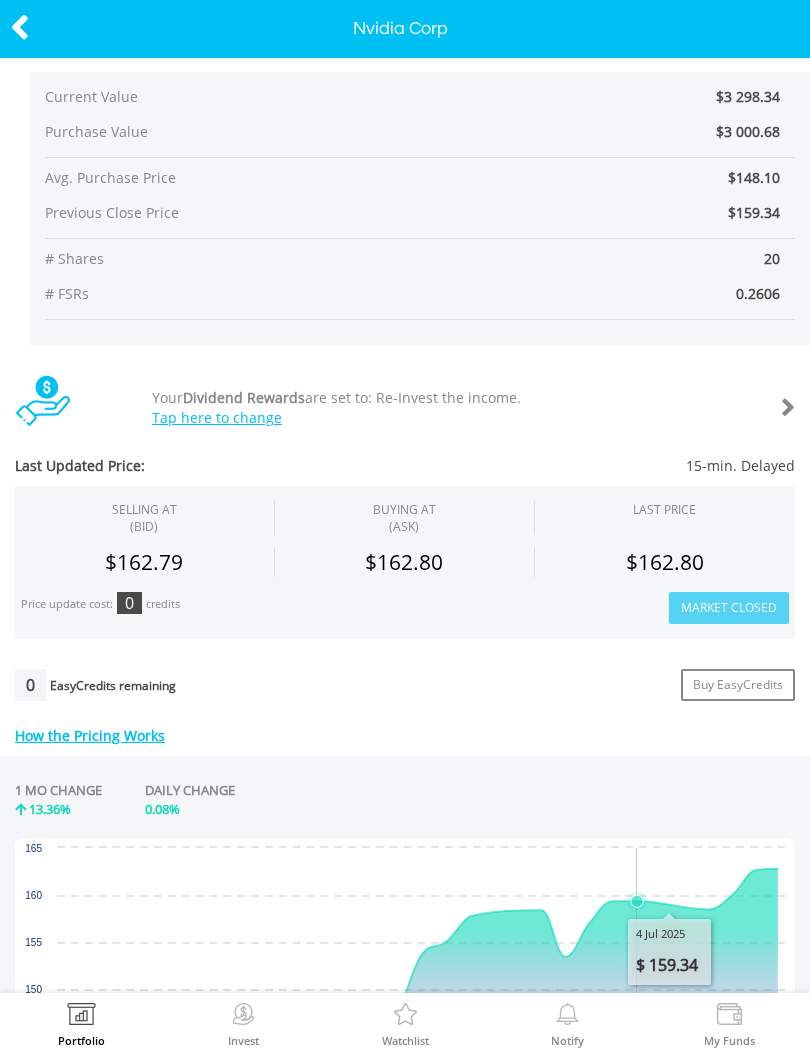 click at bounding box center (421, 976) 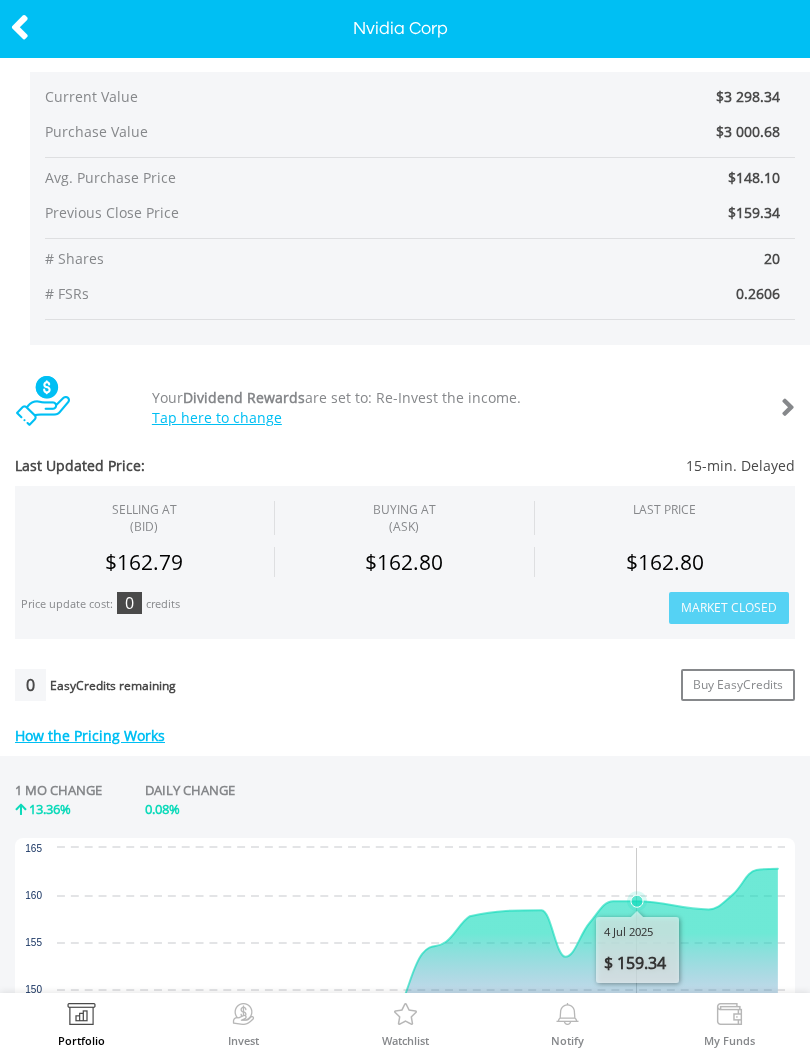 click at bounding box center (20, 27) 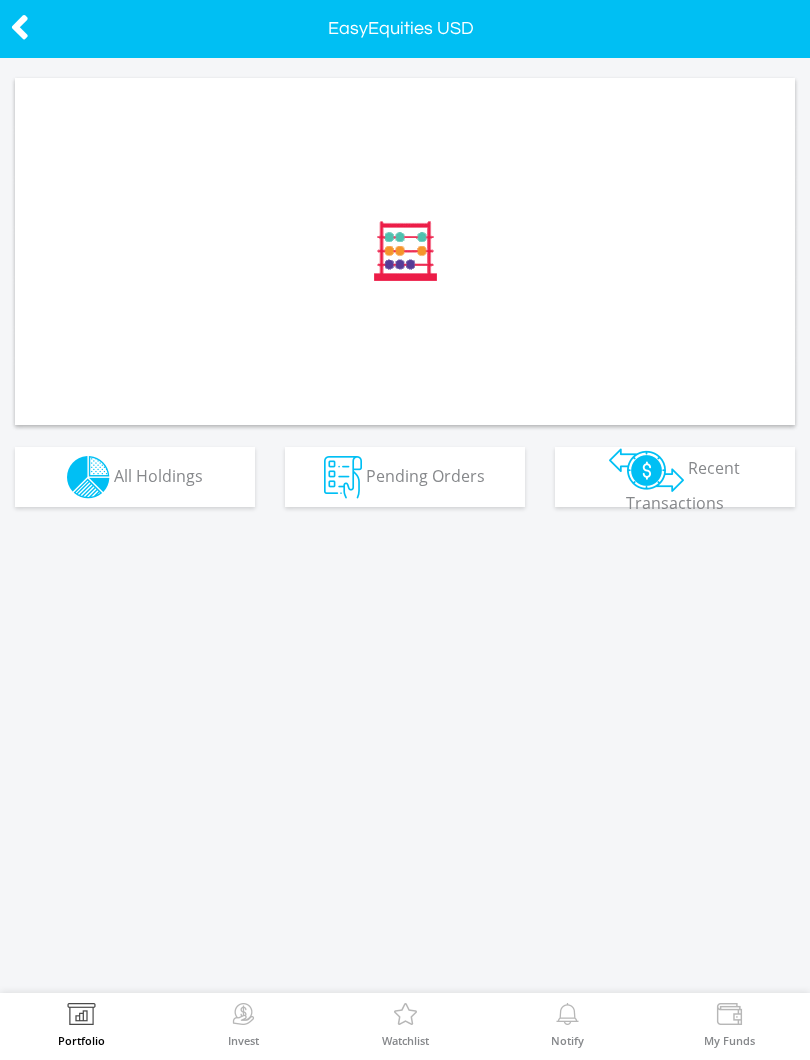 scroll, scrollTop: 0, scrollLeft: 0, axis: both 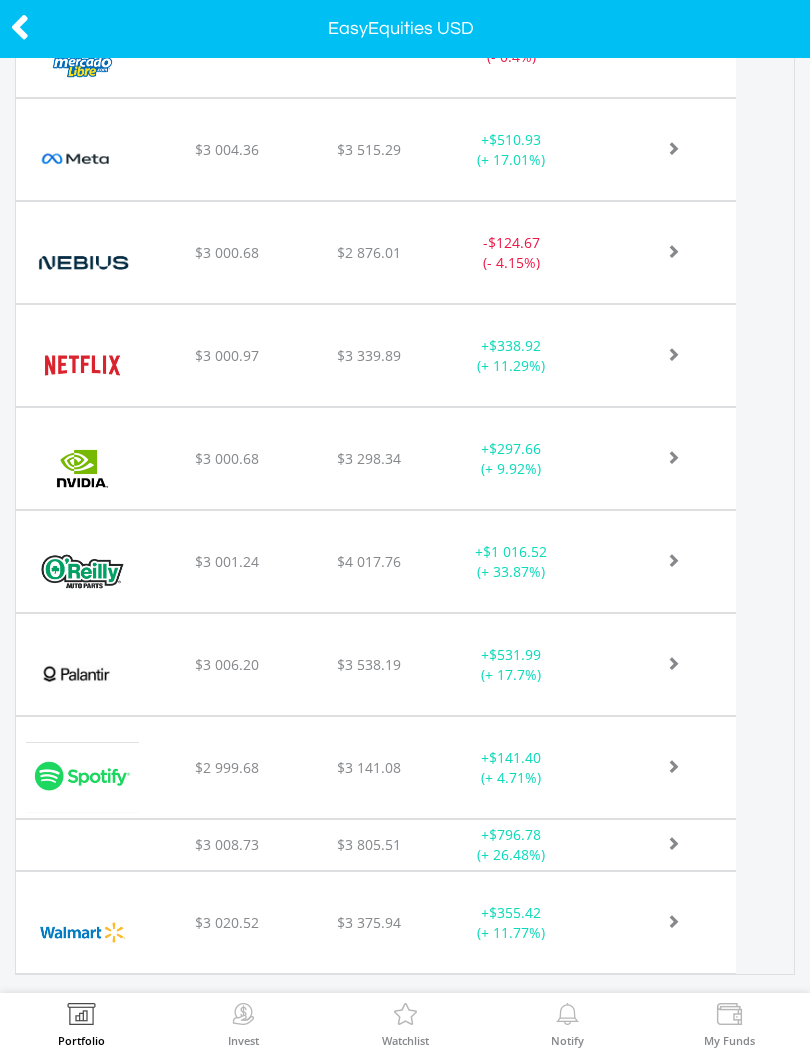 click at bounding box center [76, 880] 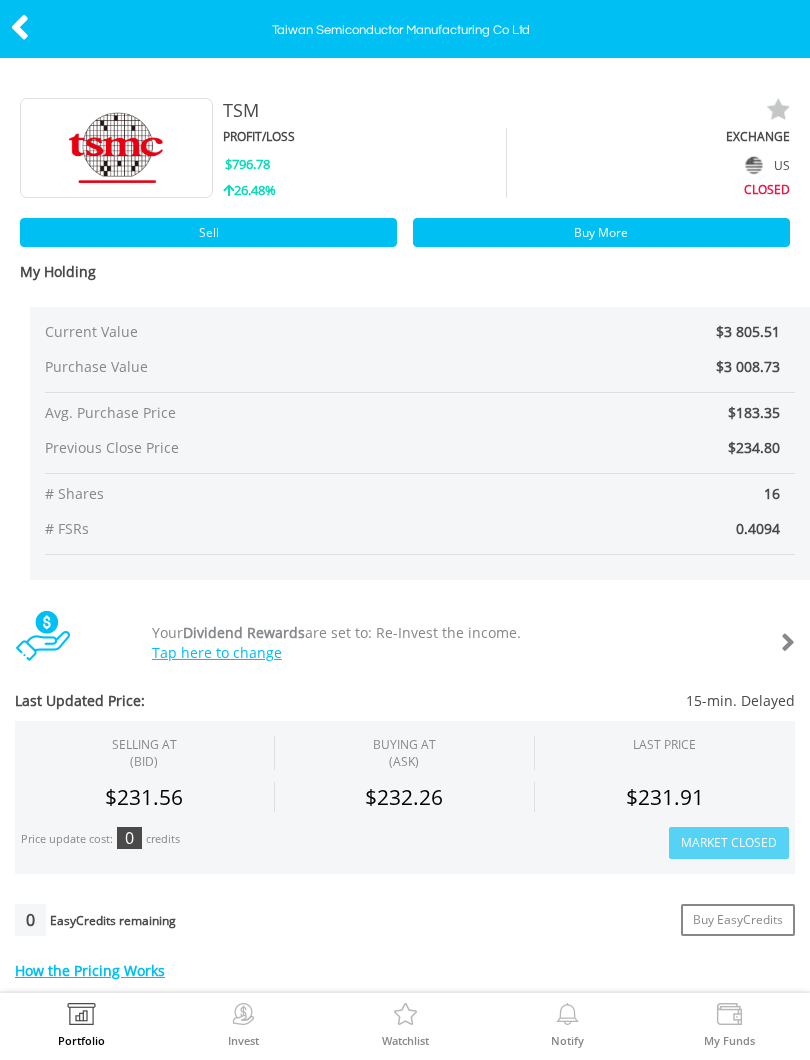 scroll, scrollTop: 0, scrollLeft: 0, axis: both 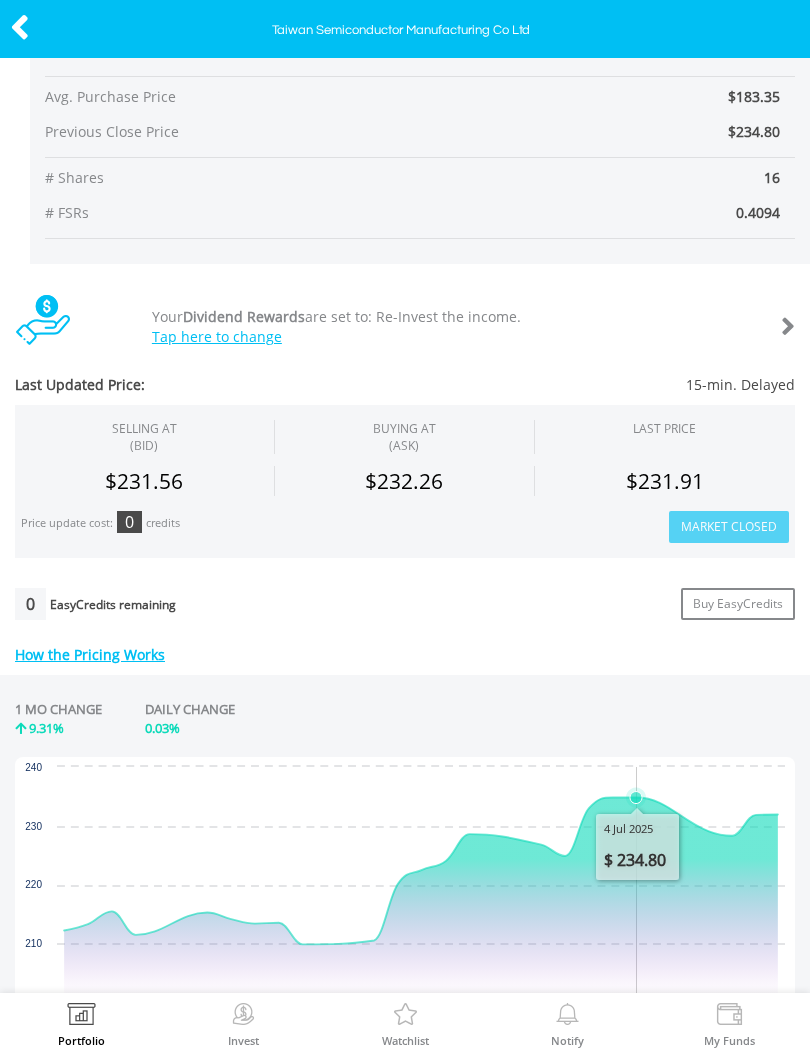 click at bounding box center [421, 900] 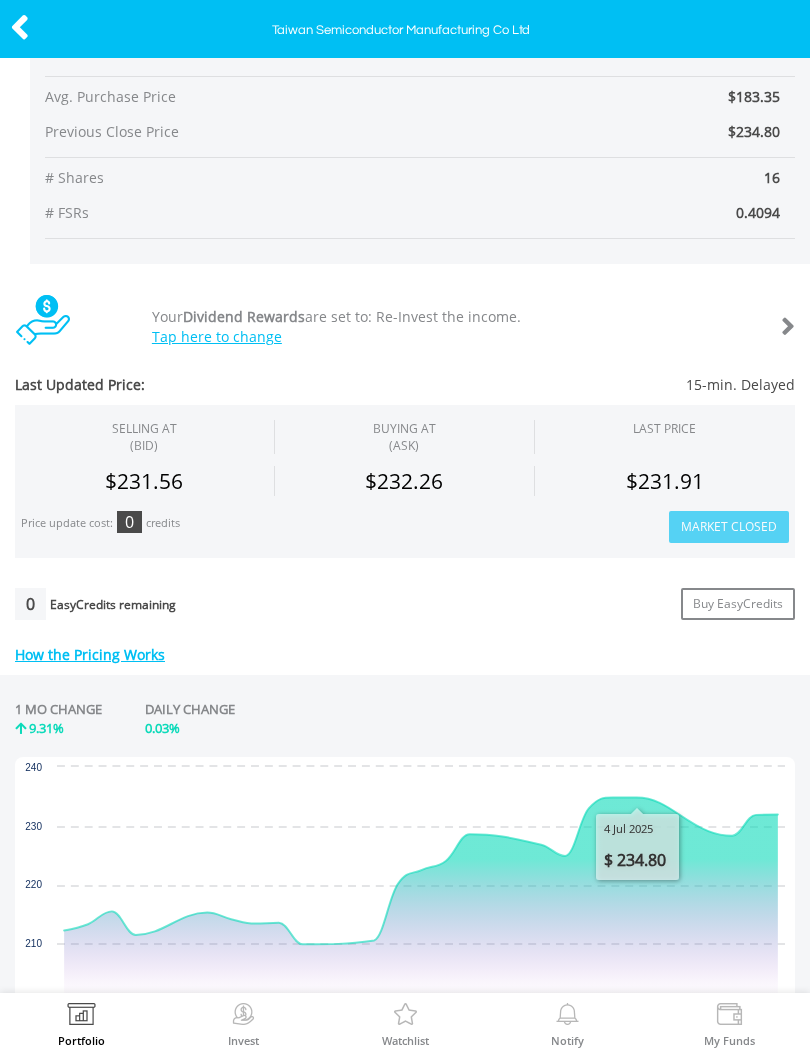 click at bounding box center [20, 27] 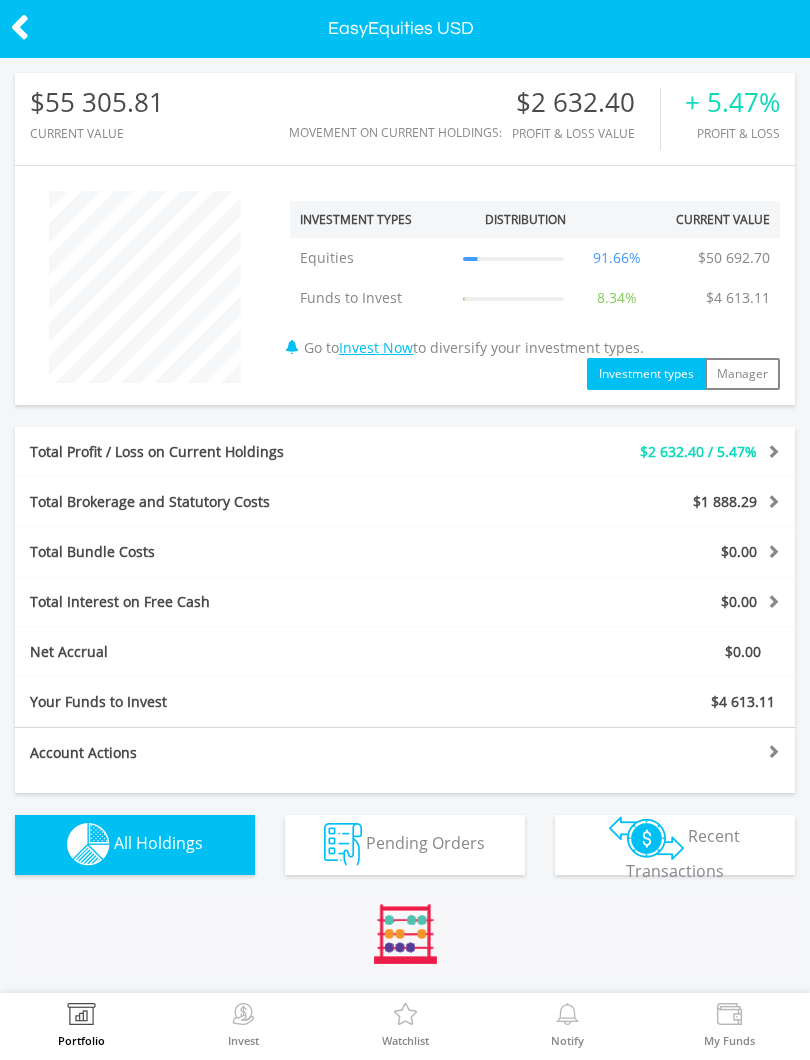 scroll, scrollTop: 0, scrollLeft: 0, axis: both 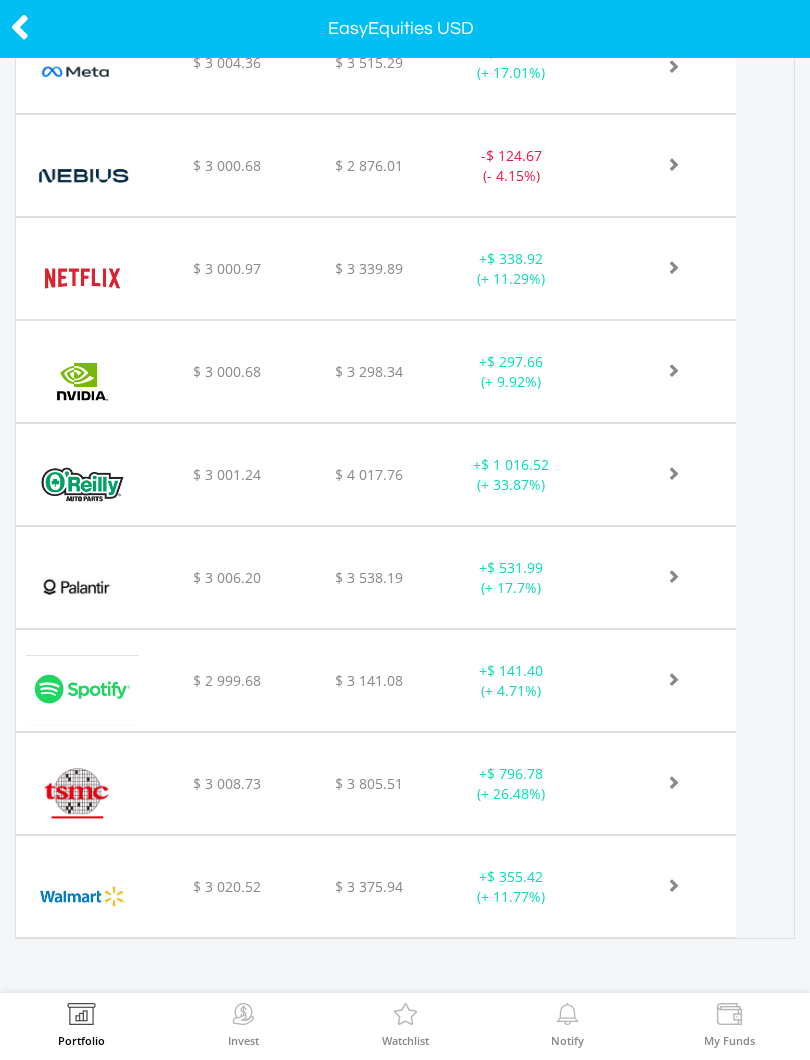 click at bounding box center [20, 27] 